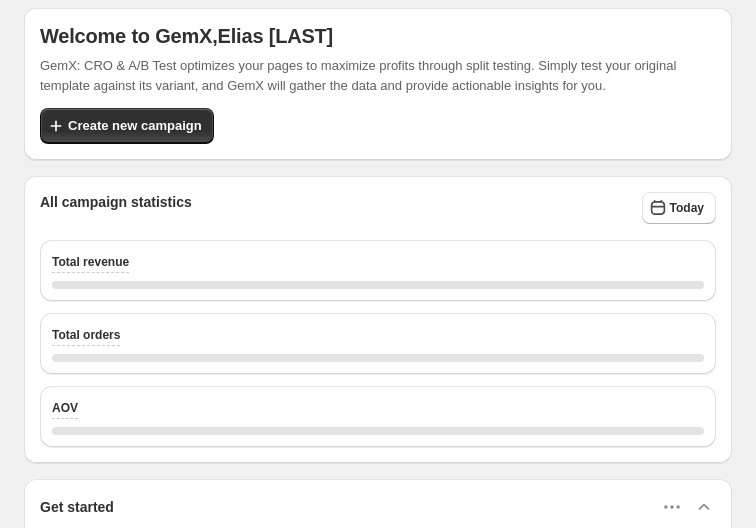 scroll, scrollTop: 0, scrollLeft: 0, axis: both 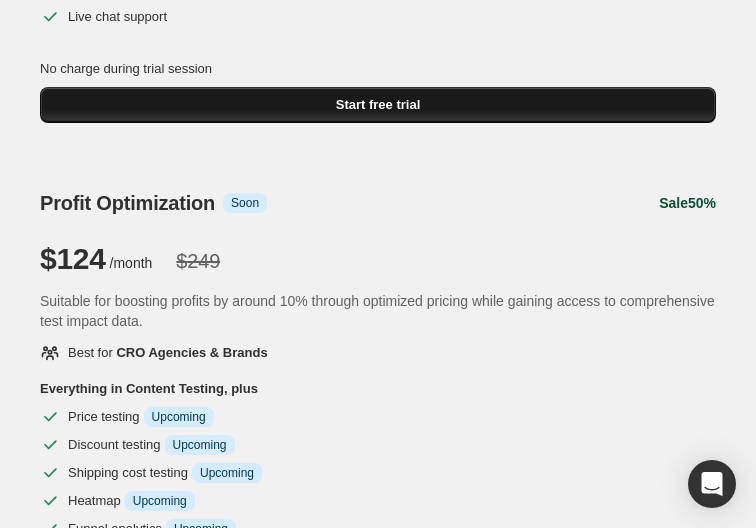 click on "Start free trial" at bounding box center [378, 105] 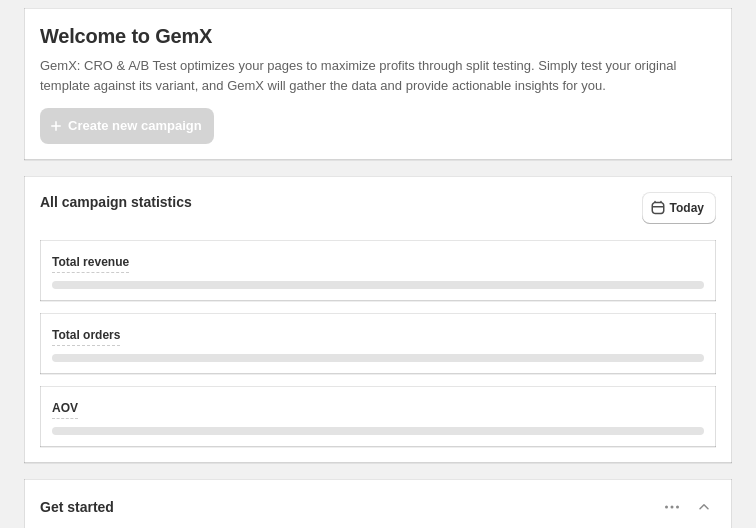 scroll, scrollTop: 0, scrollLeft: 0, axis: both 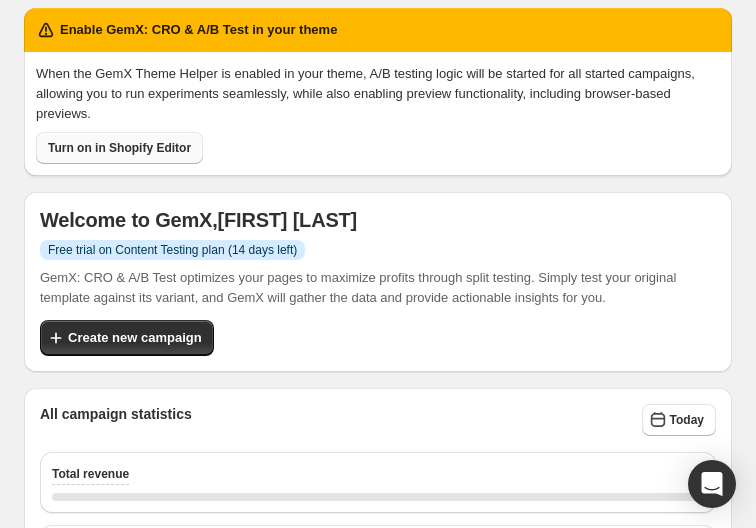 click on "Turn on in Shopify Editor" at bounding box center [119, 148] 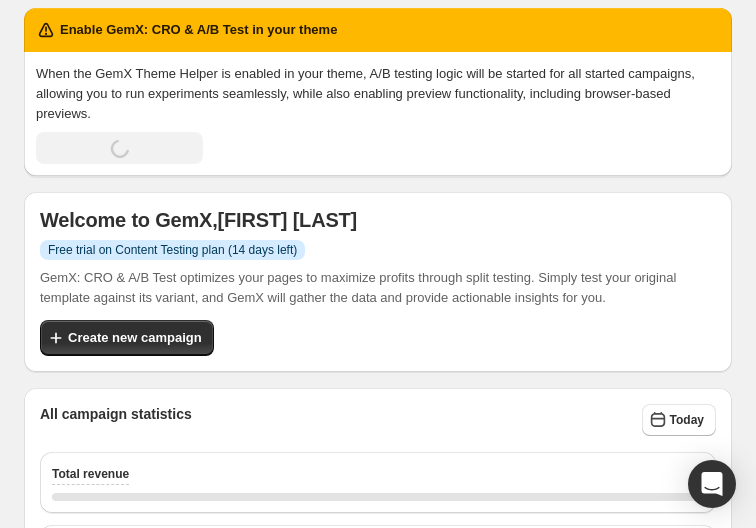 scroll, scrollTop: 462, scrollLeft: 0, axis: vertical 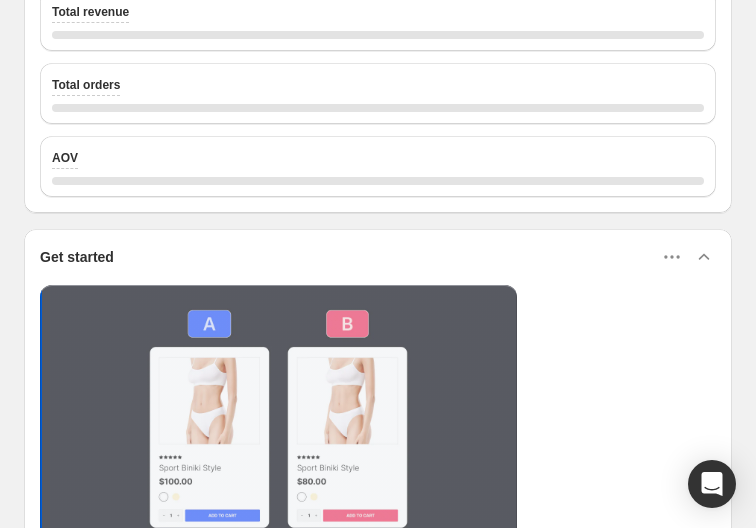 click at bounding box center [278, 419] 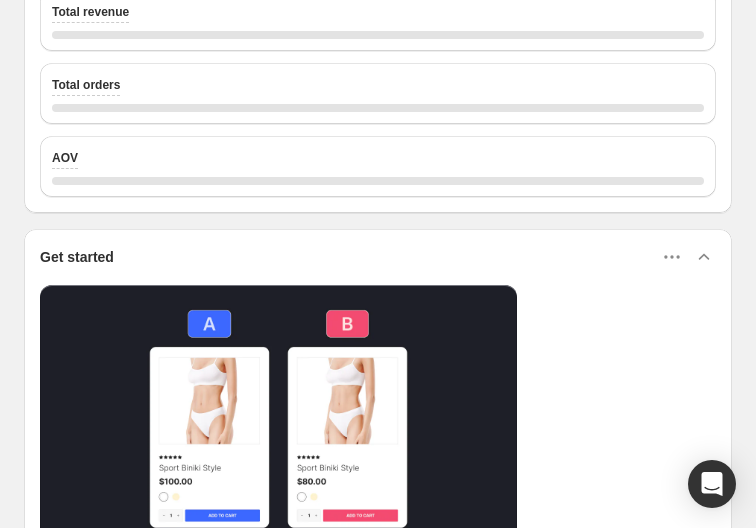 scroll, scrollTop: 0, scrollLeft: 0, axis: both 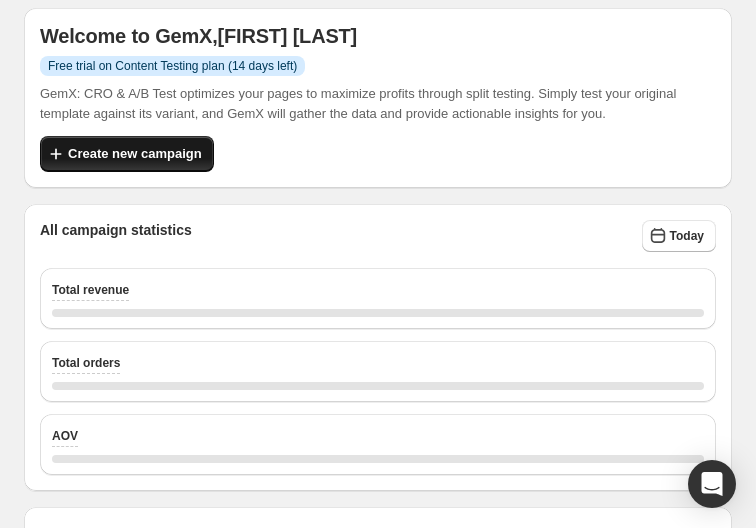click on "Create new campaign" at bounding box center (135, 154) 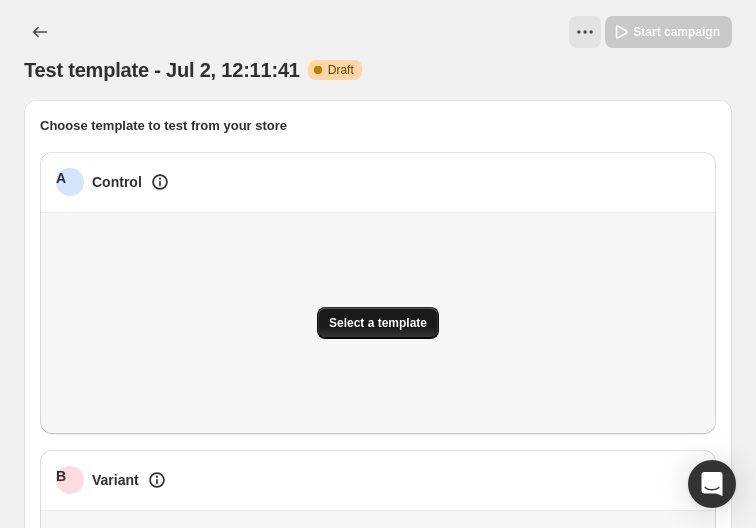 click on "Select a template" at bounding box center [378, 323] 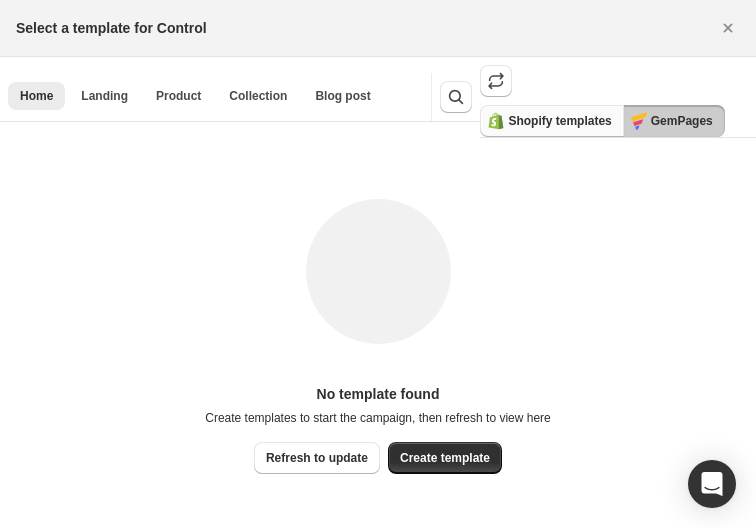 click on "Shopify templates" at bounding box center (559, 121) 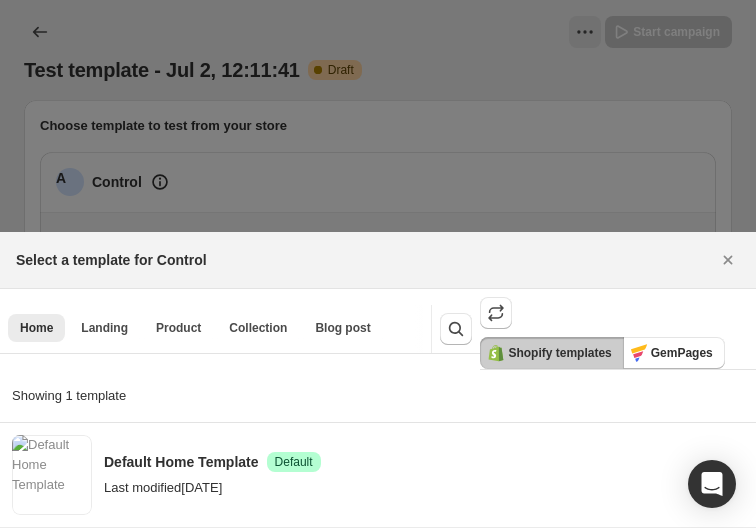 scroll, scrollTop: 462, scrollLeft: 0, axis: vertical 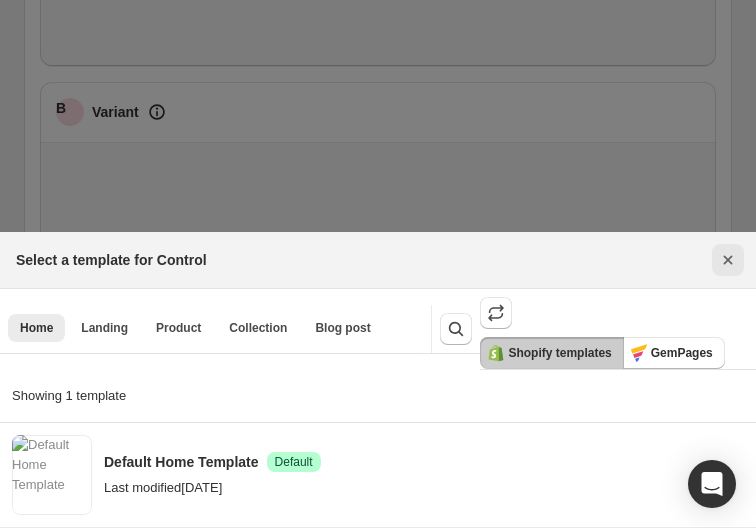 click at bounding box center (728, 260) 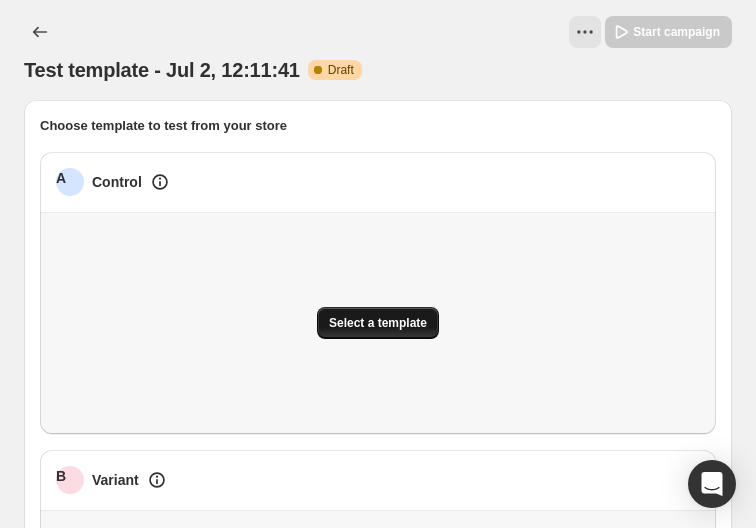 click on "Select a template" at bounding box center [378, 323] 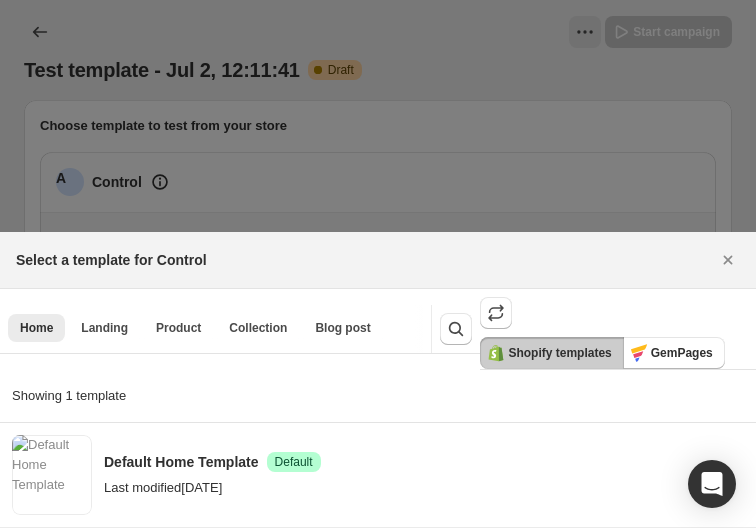 click on "Showing 1 template" at bounding box center (378, 396) 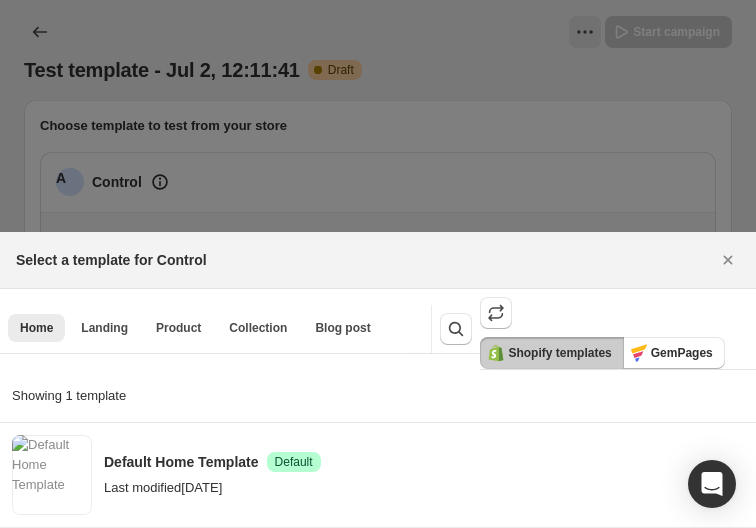 click at bounding box center [496, 353] 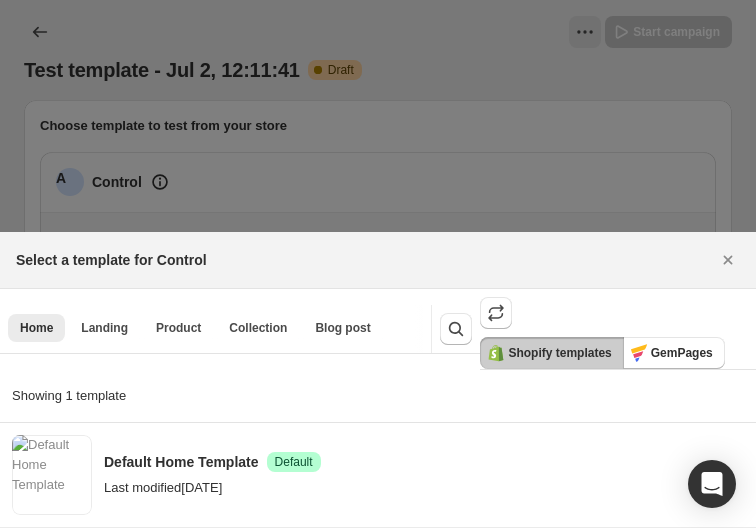 scroll, scrollTop: 462, scrollLeft: 0, axis: vertical 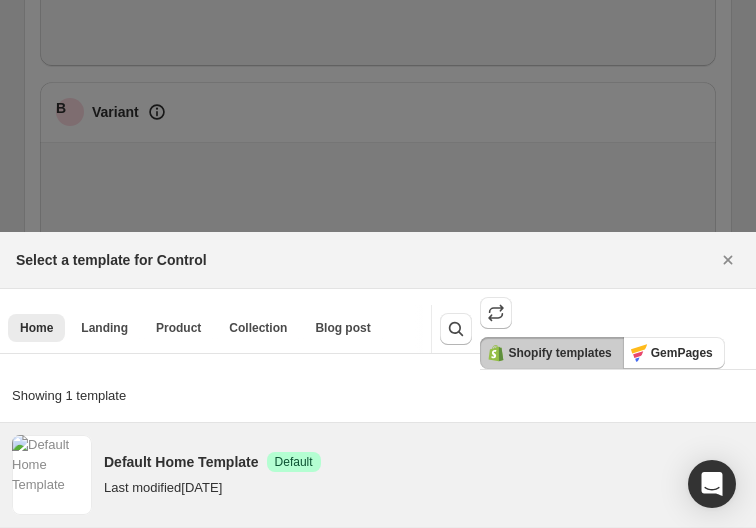 click on "Default Home Template Success Default Last modified  13 days ago" at bounding box center [424, 475] 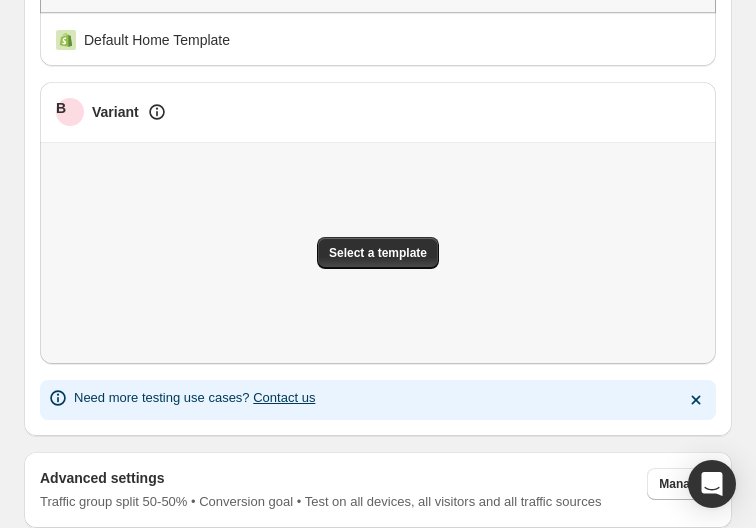 scroll, scrollTop: 0, scrollLeft: 0, axis: both 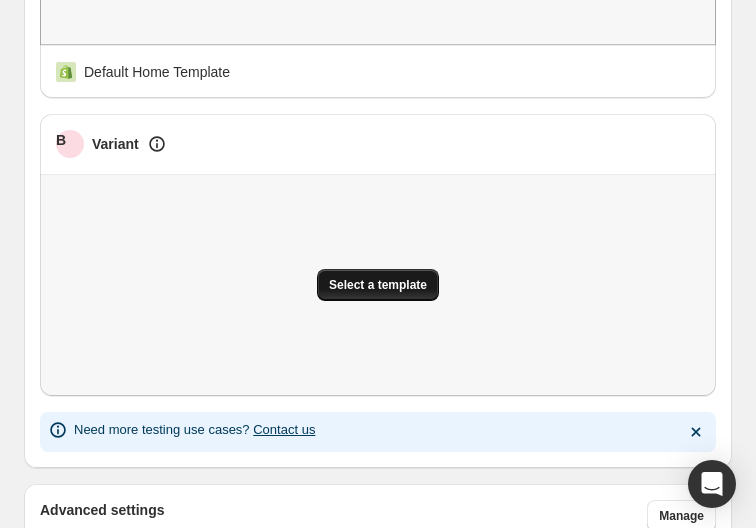 click on "Select a template" at bounding box center [378, 285] 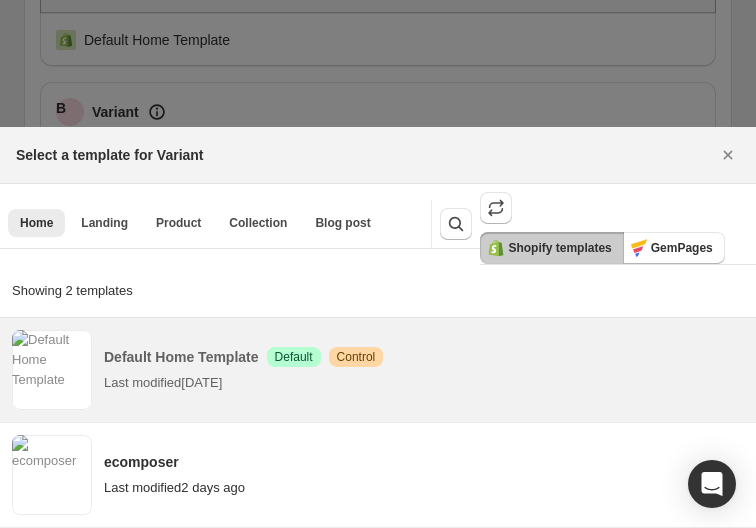 scroll, scrollTop: 516, scrollLeft: 0, axis: vertical 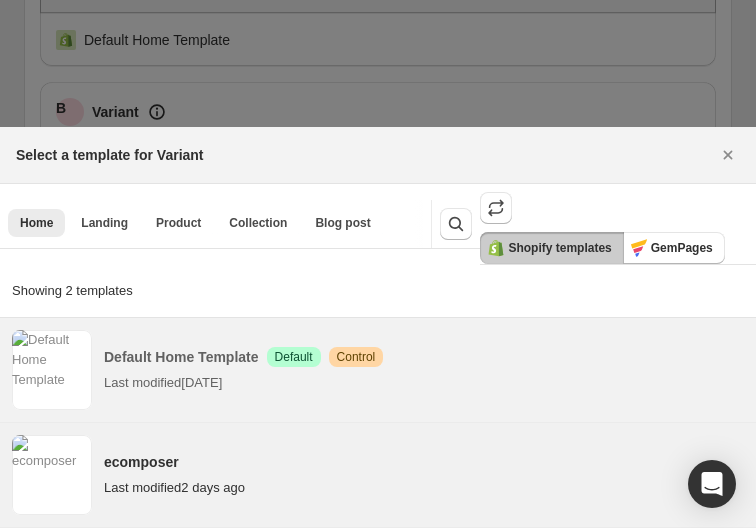 click on "ecomposer" at bounding box center [141, 462] 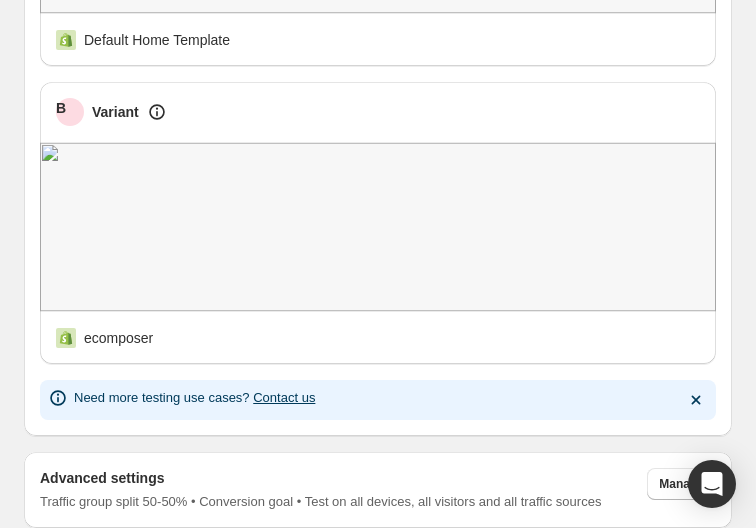 scroll, scrollTop: 336, scrollLeft: 0, axis: vertical 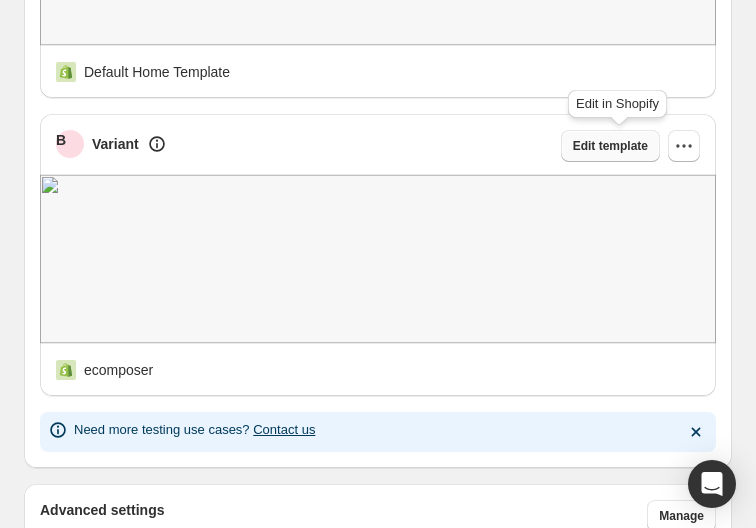click on "Edit template" at bounding box center [610, 146] 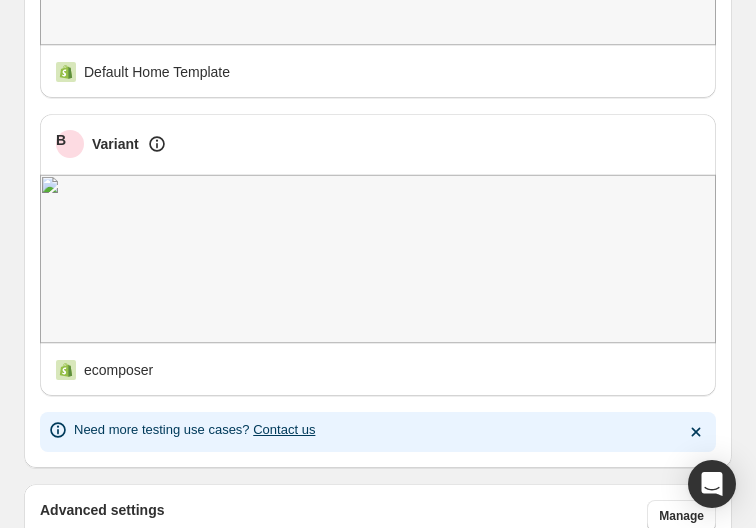 scroll, scrollTop: 4, scrollLeft: 0, axis: vertical 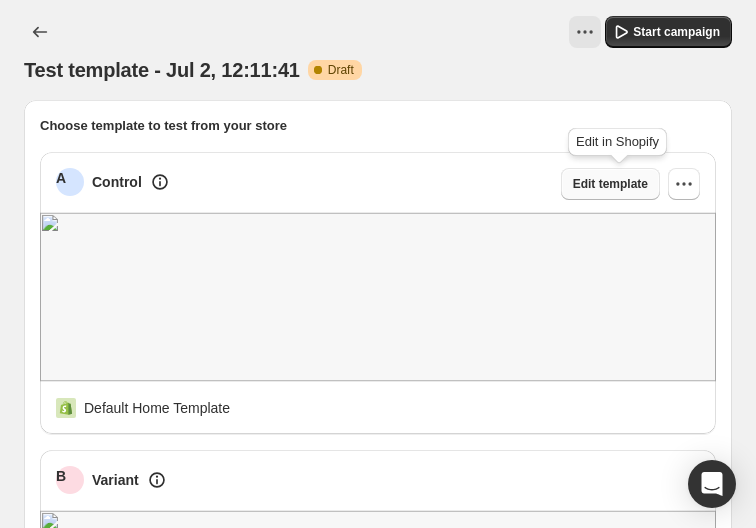 click on "Edit template" at bounding box center (610, 184) 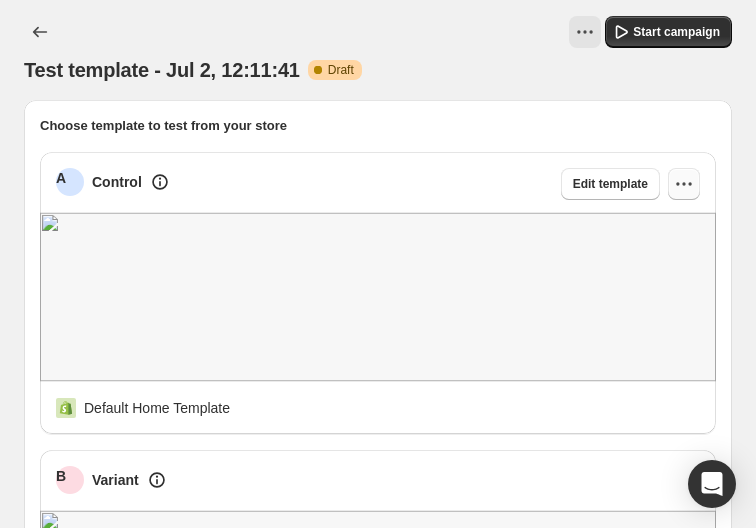 click at bounding box center (684, 184) 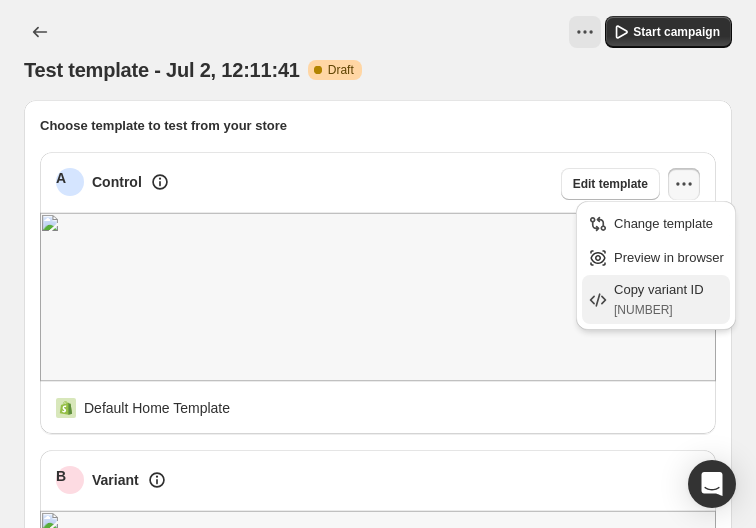 click on "Copy variant ID" at bounding box center [669, 290] 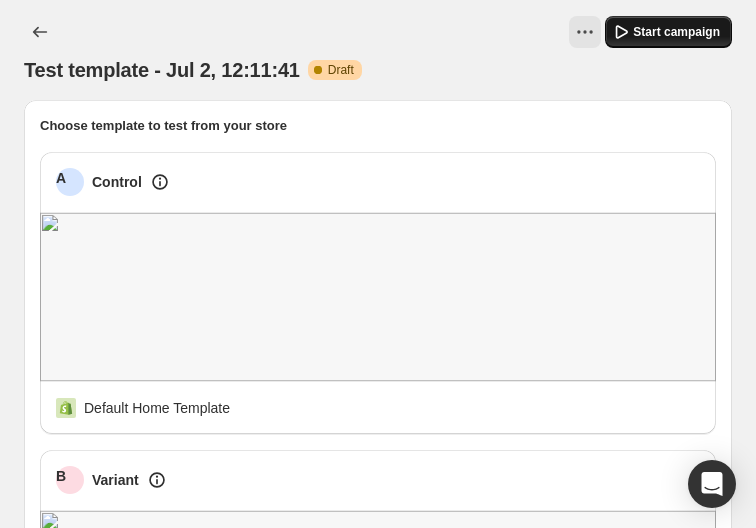 click on "Start campaign" at bounding box center [676, 32] 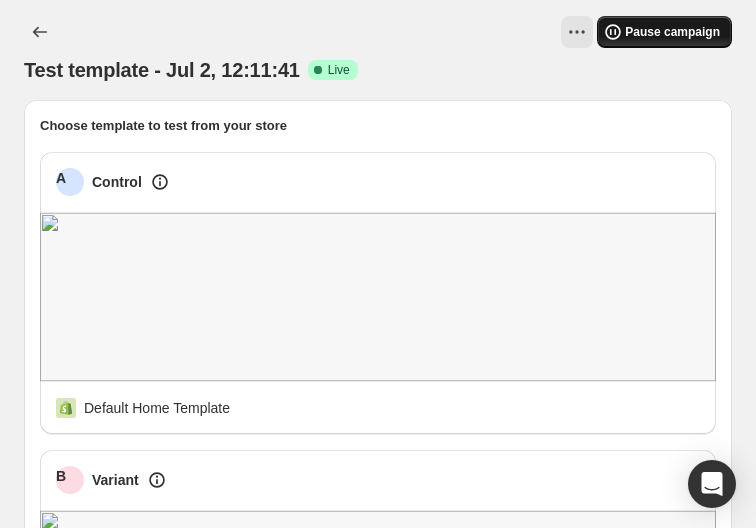 scroll, scrollTop: 462, scrollLeft: 0, axis: vertical 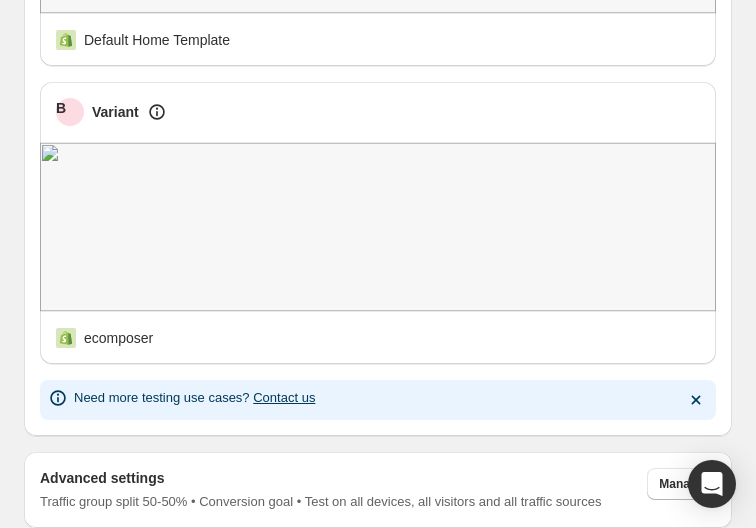click on "Advanced settings Traffic group split 50-50% • Conversion goal • Test on all devices, all visitors and all traffic sources Manage" at bounding box center (378, -75) 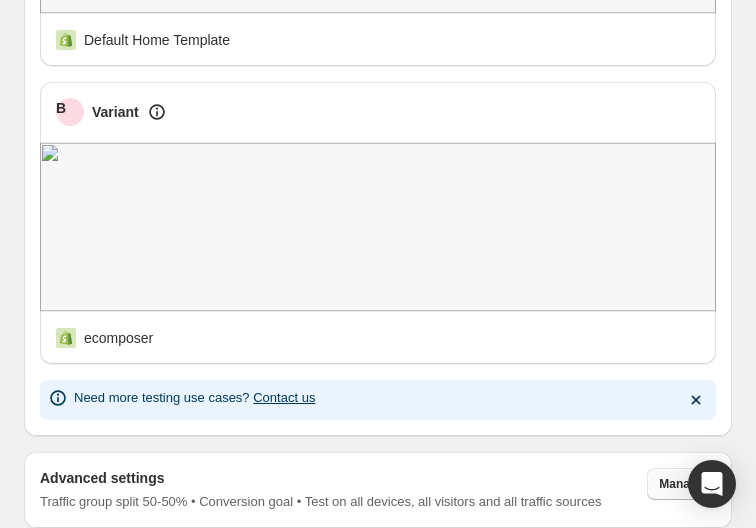 click on "Manage" at bounding box center [681, 484] 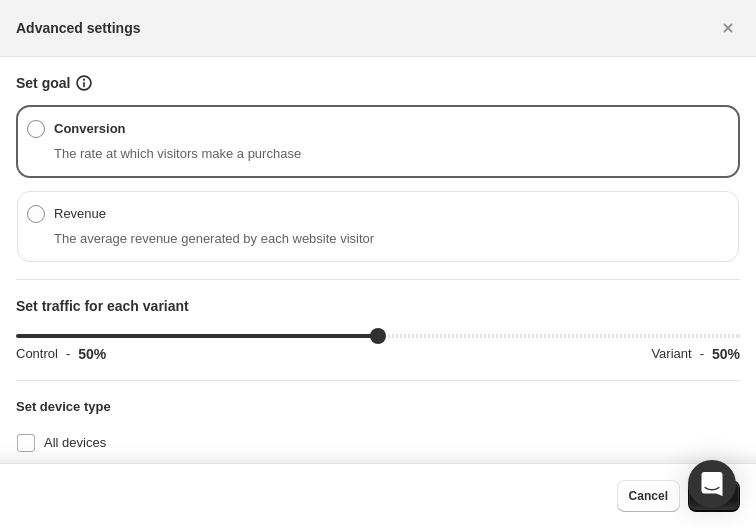 click on "Save" at bounding box center (714, 496) 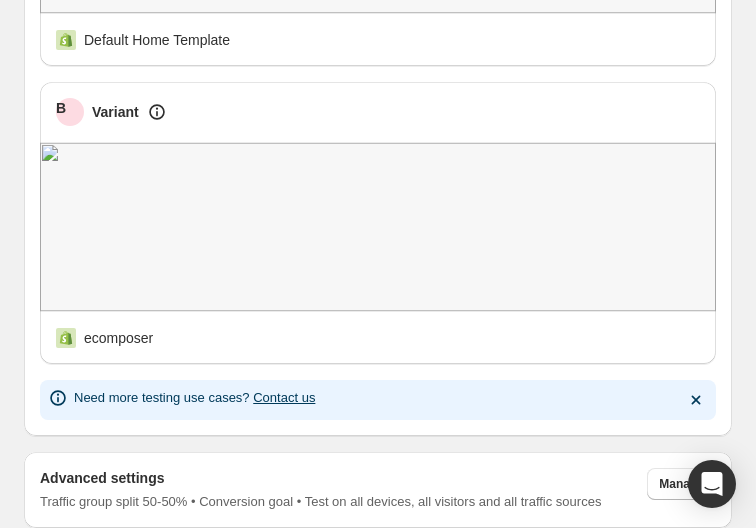 click on "Test template - Jul 2, 12:11:41. This page is ready Test template - Jul 2, 12:11:41 Success Complete Live Pause campaign Choose template to test from your store A Control Default Home Template B Variant ecomposer Need more testing use cases?   Contact us Advanced settings Traffic group split 50-50% • Conversion goal • Test on all devices, all visitors and all traffic sources Manage" at bounding box center (378, 80) 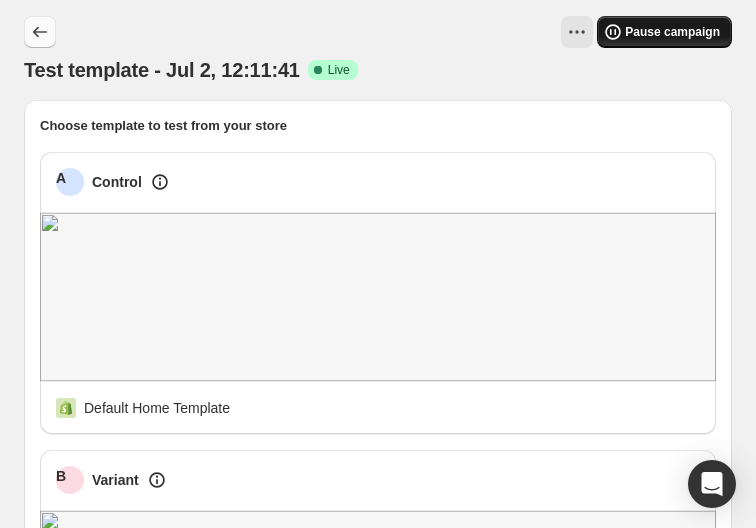 click at bounding box center [40, 32] 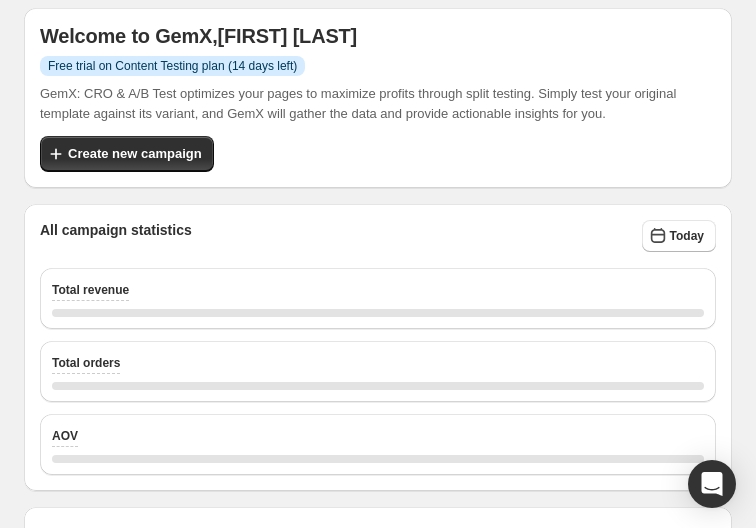 scroll, scrollTop: 462, scrollLeft: 0, axis: vertical 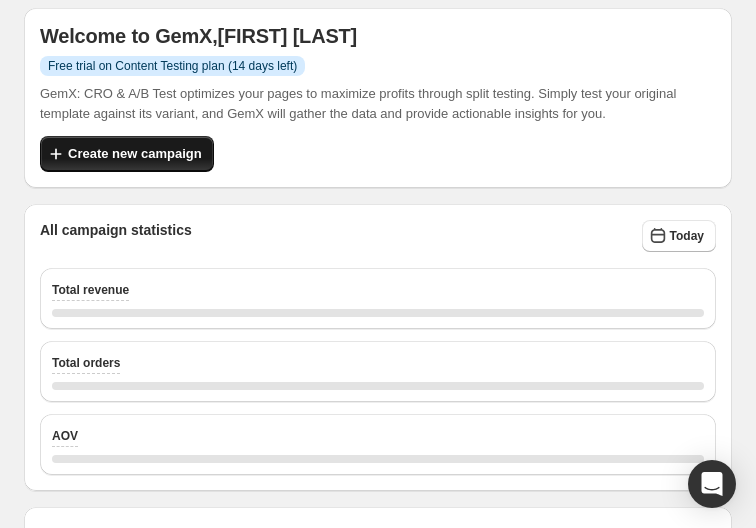 click on "Create new campaign" at bounding box center [135, 154] 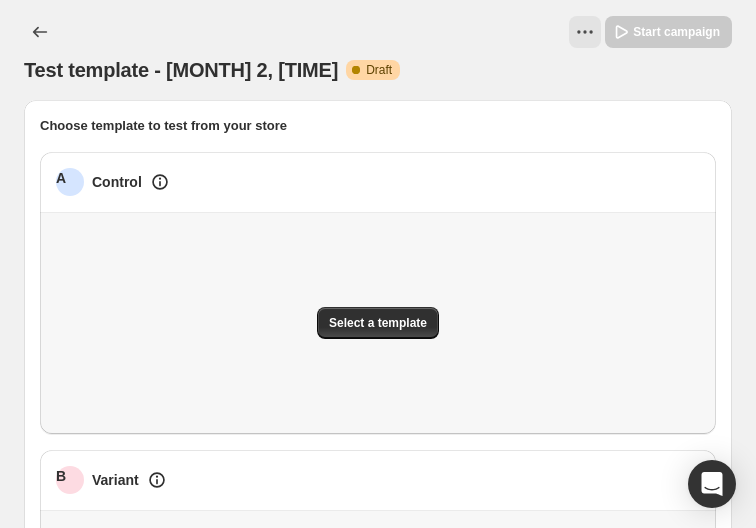 scroll, scrollTop: 462, scrollLeft: 0, axis: vertical 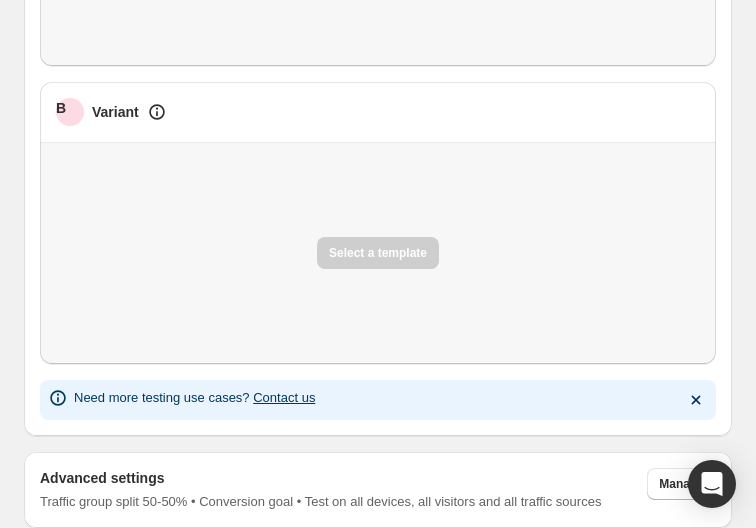 drag, startPoint x: 763, startPoint y: 184, endPoint x: 755, endPoint y: 175, distance: 12.0415945 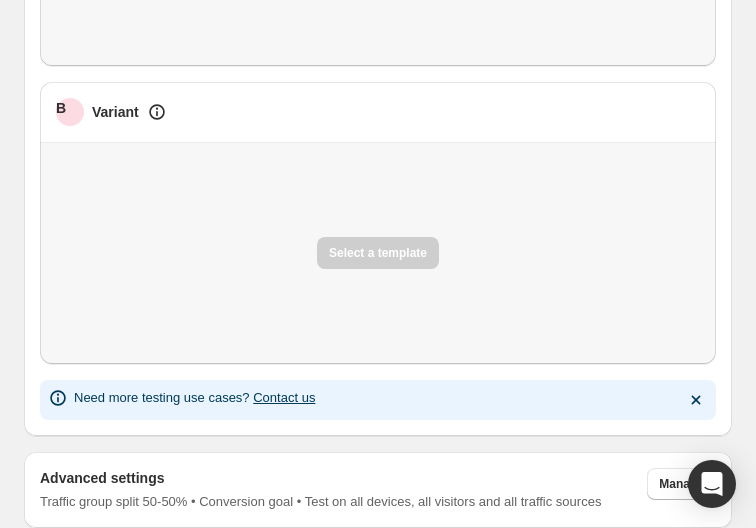 scroll, scrollTop: 0, scrollLeft: 0, axis: both 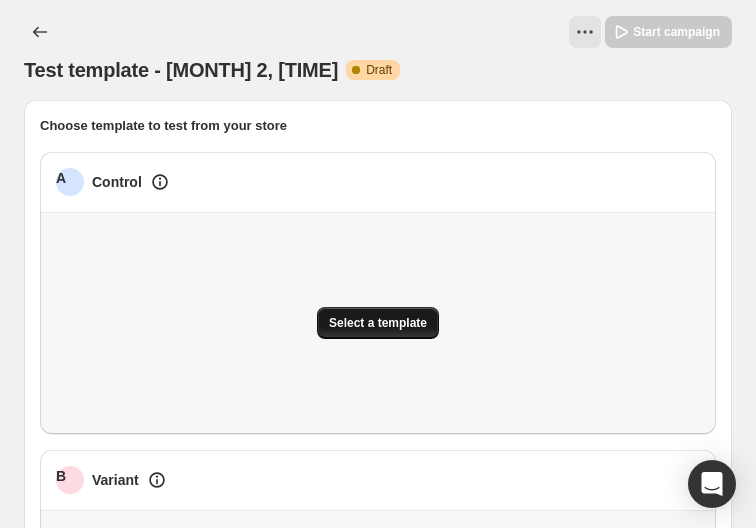 click on "Select a template" at bounding box center [378, 323] 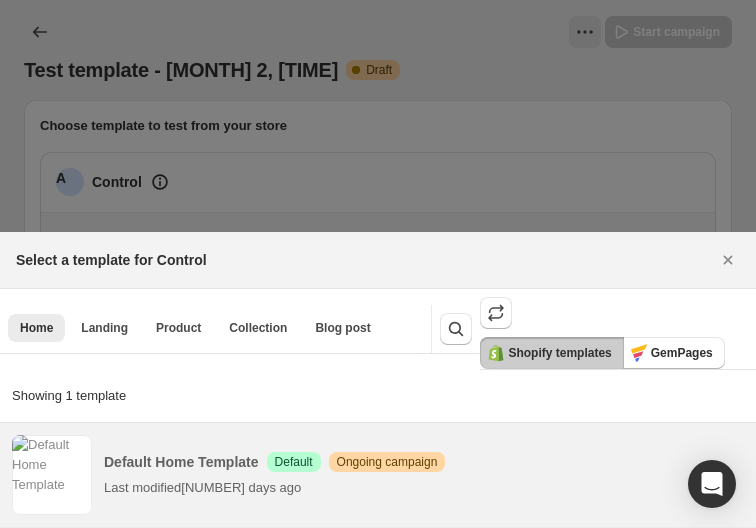click on "Ongoing campaign" at bounding box center [387, 462] 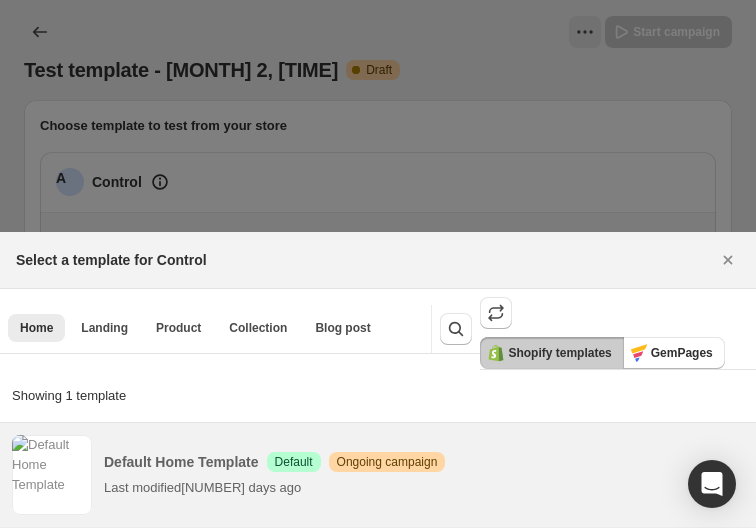 click on "Default Home Template" at bounding box center (181, 462) 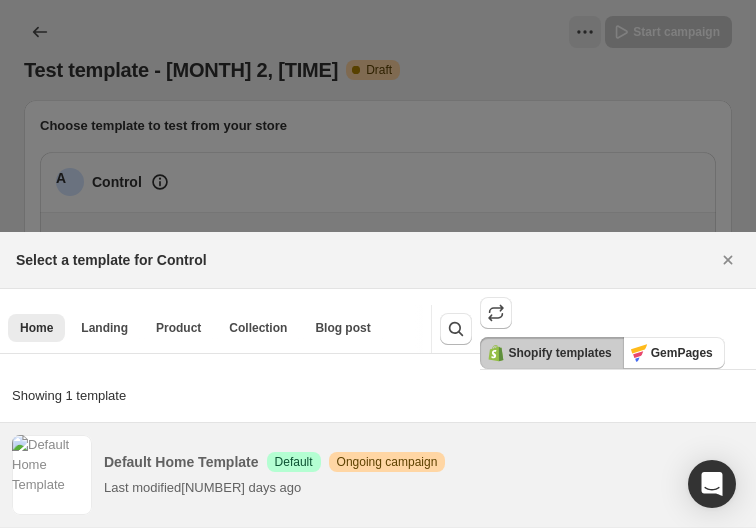 scroll, scrollTop: 462, scrollLeft: 0, axis: vertical 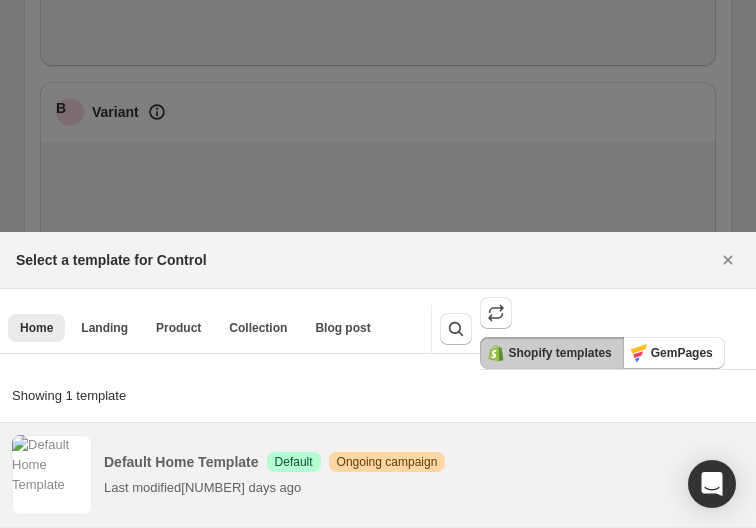 click on "Default Home Template" at bounding box center [181, 462] 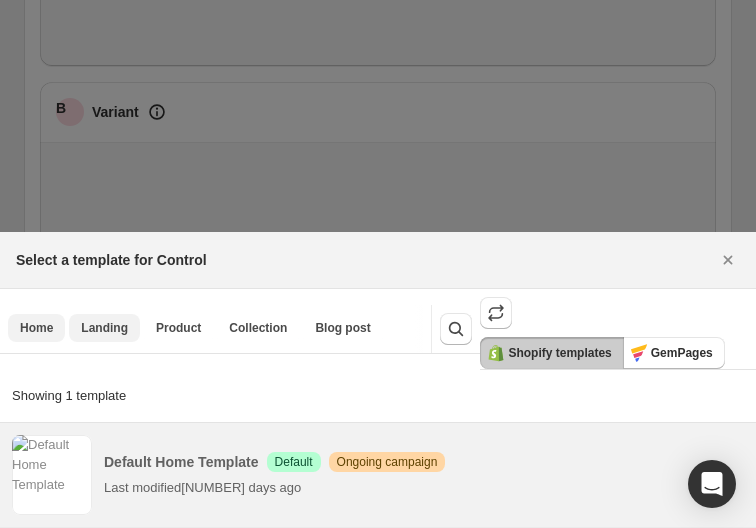 click on "Landing" at bounding box center [104, 328] 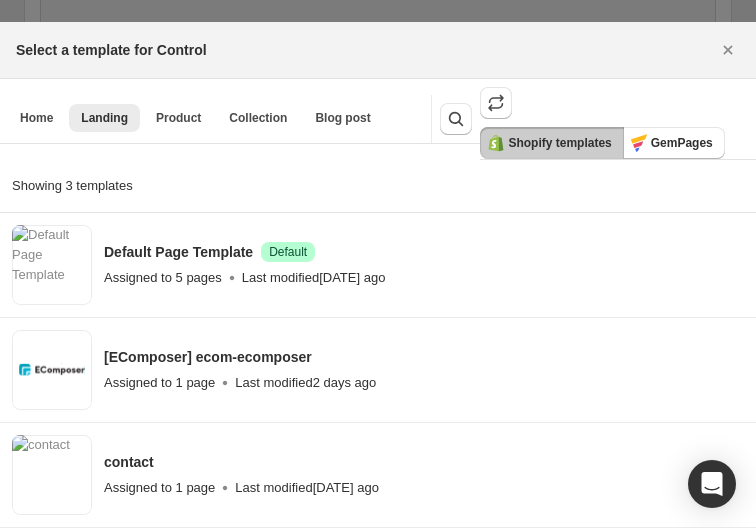 scroll, scrollTop: 96, scrollLeft: 0, axis: vertical 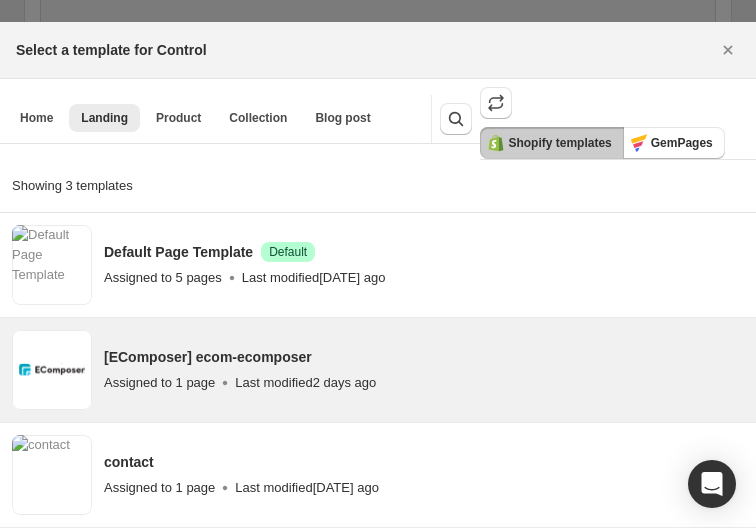 click on "[EComposer] ecom-ecomposer Assigned to 1 page Last modified 2 days ago" at bounding box center (424, 370) 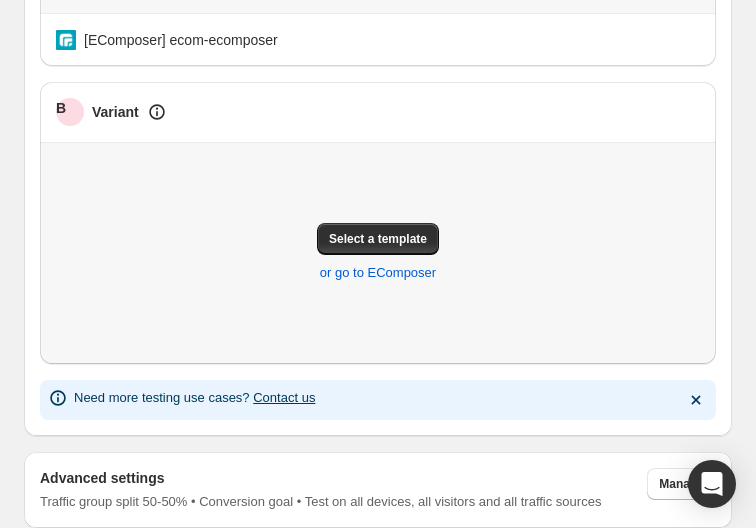 scroll, scrollTop: 0, scrollLeft: 0, axis: both 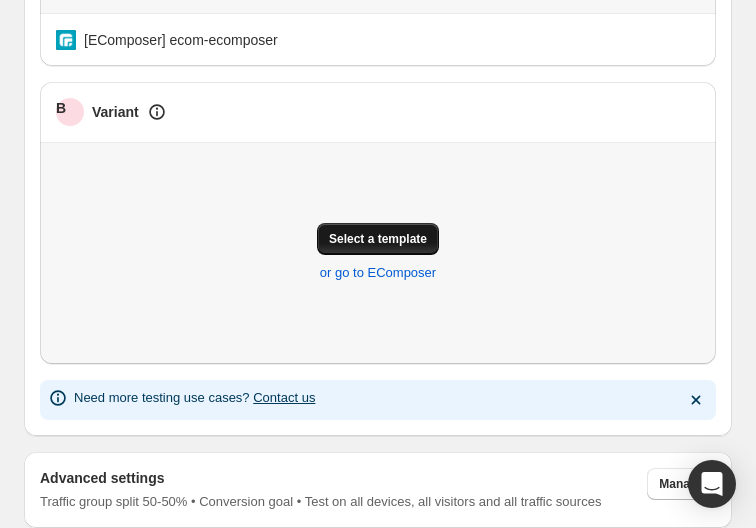 click on "Select a template" at bounding box center [378, 239] 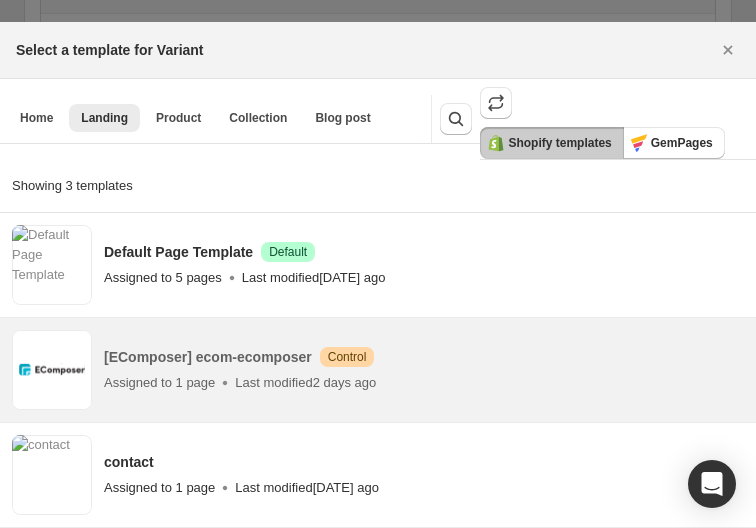 click on "[EComposer] ecom-ecomposer" at bounding box center (208, 357) 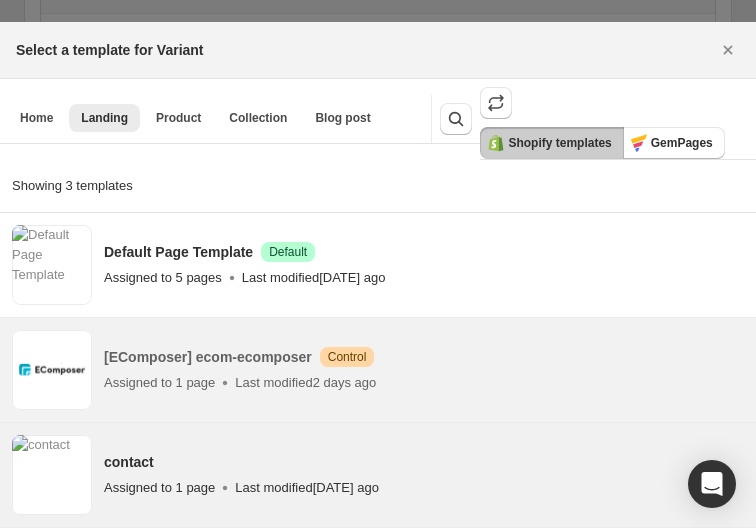 click at bounding box center [225, 488] 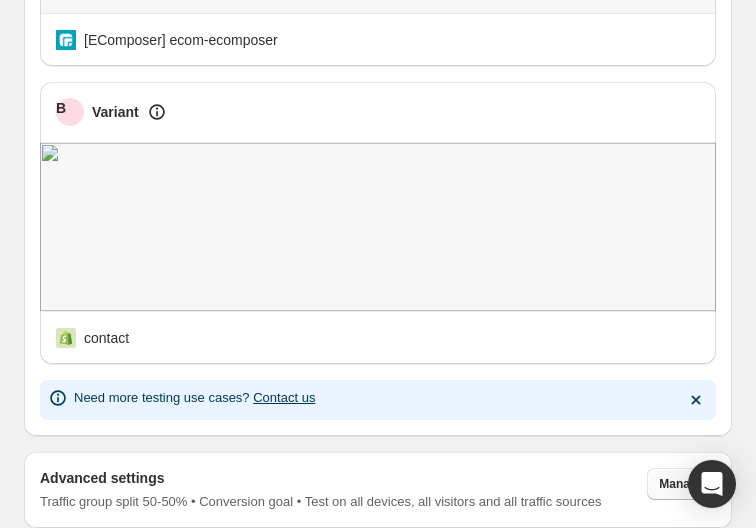 click on "Manage" at bounding box center [681, 484] 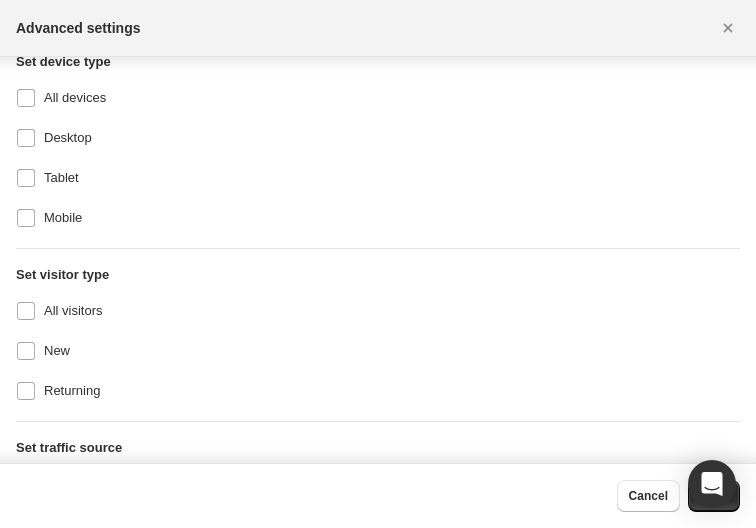 scroll, scrollTop: 355, scrollLeft: 0, axis: vertical 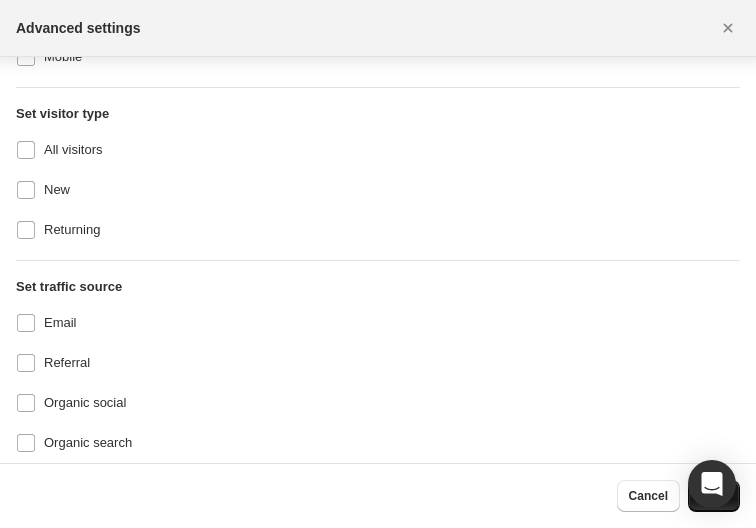 click on "Save" at bounding box center [714, 496] 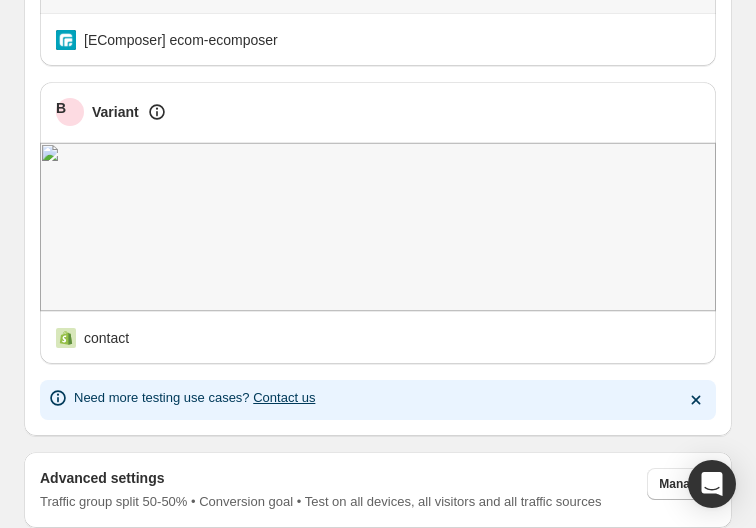scroll, scrollTop: 0, scrollLeft: 0, axis: both 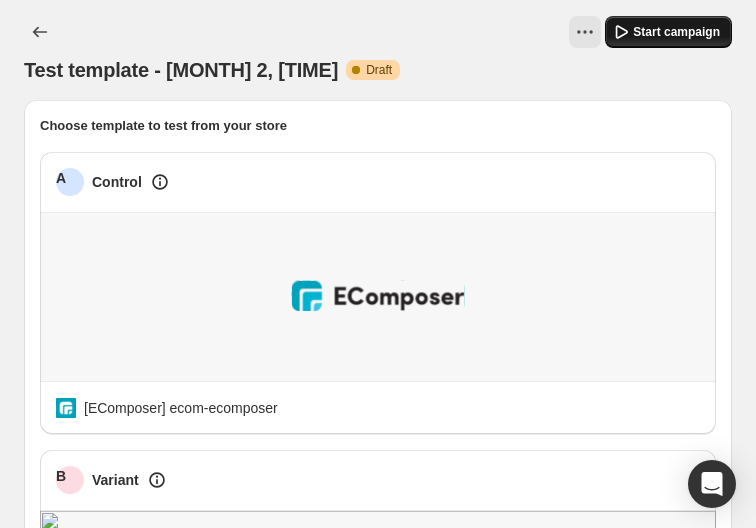 click on "Start campaign" at bounding box center [668, 32] 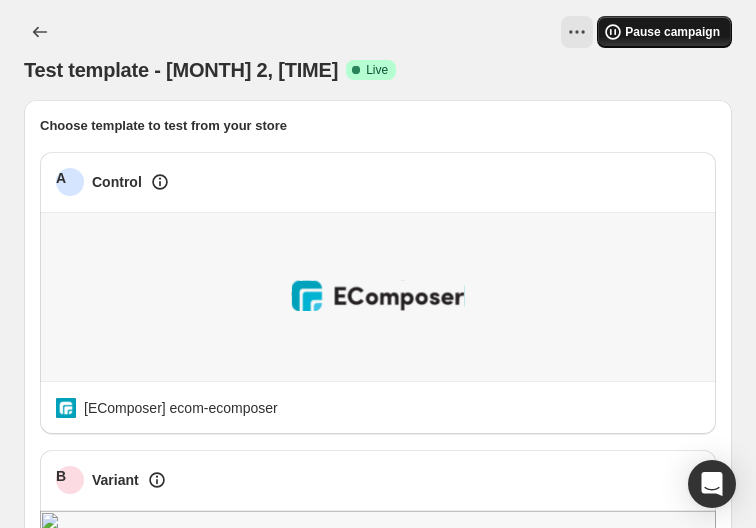 scroll, scrollTop: 462, scrollLeft: 0, axis: vertical 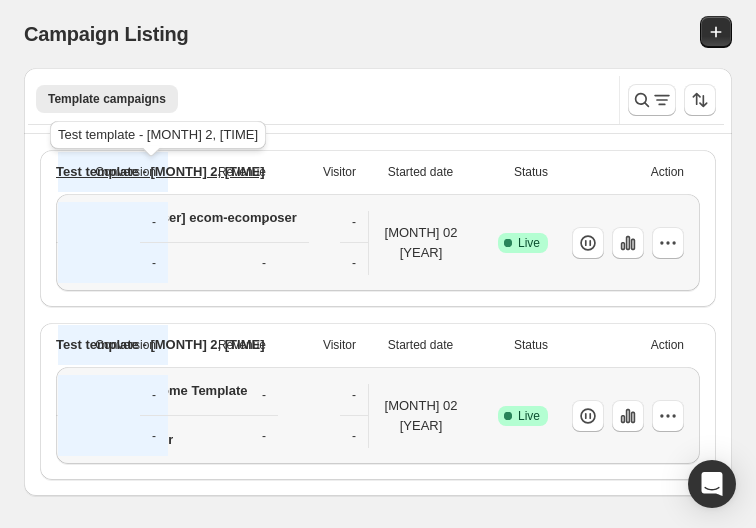 click on "Test template - [MONTH] 2, [TIME]" at bounding box center [160, 172] 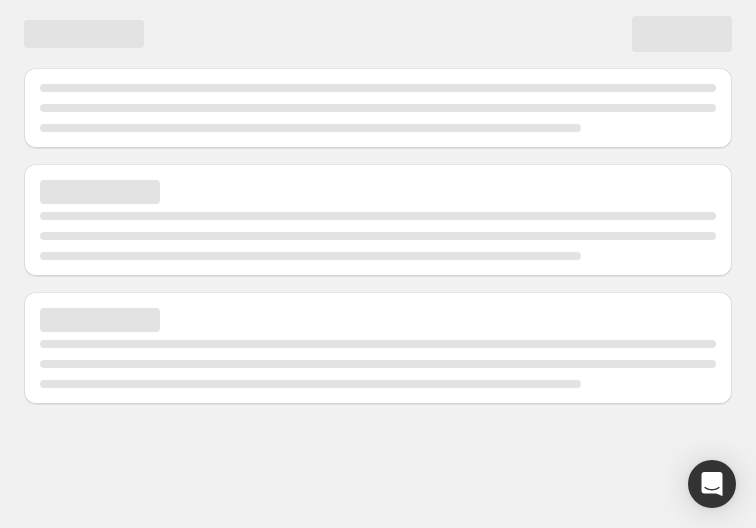 scroll, scrollTop: 0, scrollLeft: 0, axis: both 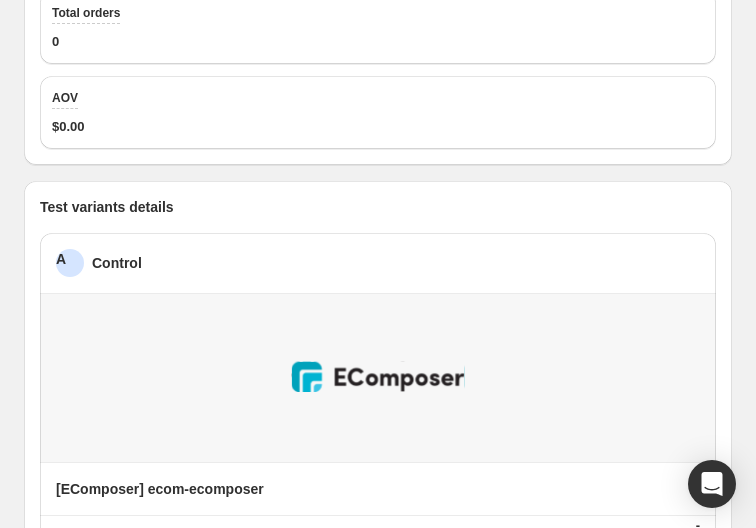 click on "Test template - Jul 2, 12:35:59. This page is ready Test template - Jul 2, 12:35:59 Current version View by:  Page Only Test name Test template - Jul 2, 12:35:59   Success Complete Live Goal Conversion Device All devices Visitor All visitors Traffic source All sources Start date Jul 2, 2025 Campaign statistics Total revenue $0.00 Total orders 0 AOV $0.00 Test variants details A Control [EComposer] ecom-ecomposer Visitor - Add to cart rate - Conversion rate - Revenue - Revenue per visitor - Orders - AOV - B Variant contact Visitor - Add to cart rate - Conversion rate - Revenue - Revenue per visitor - Orders - AOV - Session 0 0 5 5 10 10 Control Variant Click-through rate 0% 0% 5% 5% 10% 10% Control Variant Page views 0 0 5 5 10 10 Control Variant Product views 0 0 5 5 10 10 Control Variant Avg time on page 0.00s 0.00s 5.00s 5.00s 10.00s 10.00s Control Variant Visitor 0 Control Variant Device Desktop 0 0 Tablet 0 0 Mobile 0 0 Control Variant Channel Direct Direct 0 0 5 5 10 10 Control Variant" at bounding box center [378, 1728] 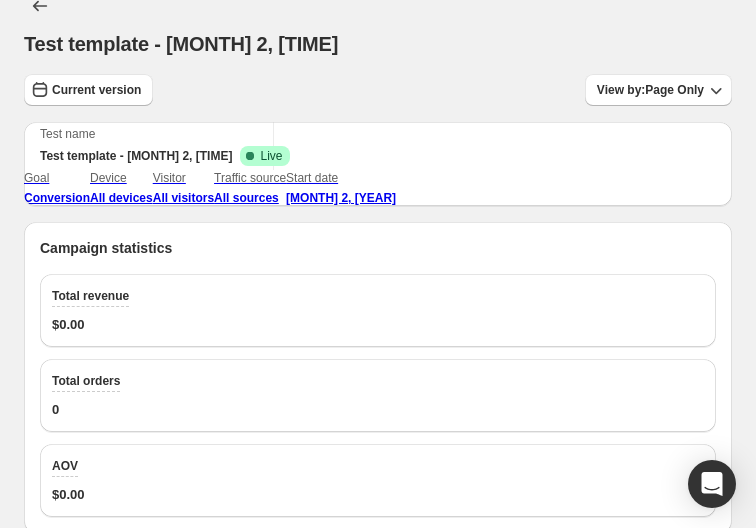 scroll, scrollTop: 0, scrollLeft: 0, axis: both 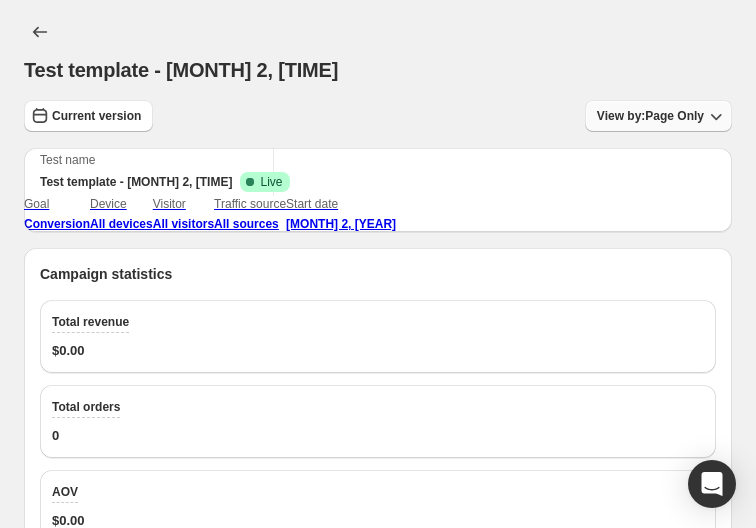 click on "View by:  Page Only" at bounding box center (650, 116) 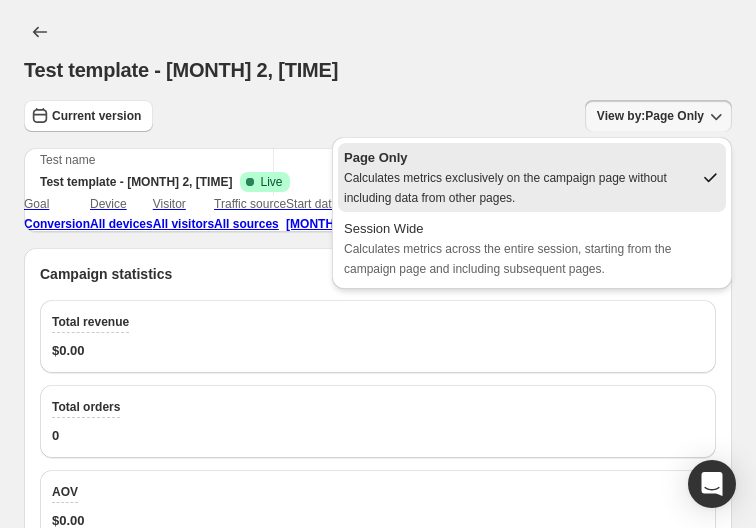 click on "Test template - [MONTH] 2, [TIME]" at bounding box center [378, 70] 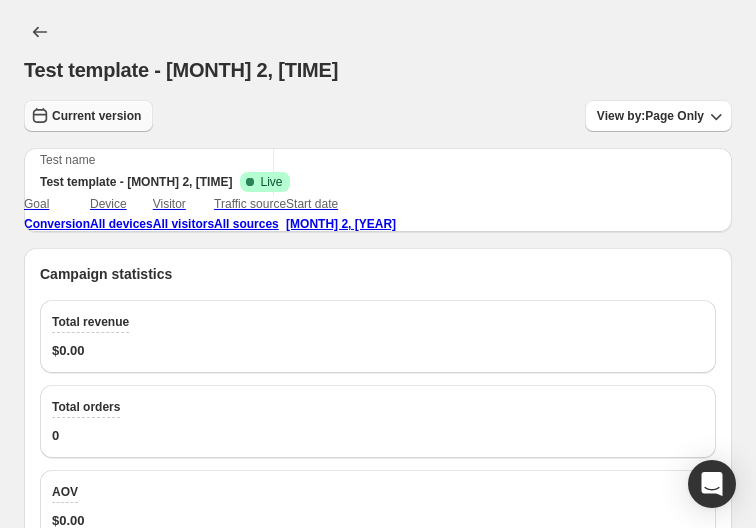 click on "Current version" at bounding box center (96, 116) 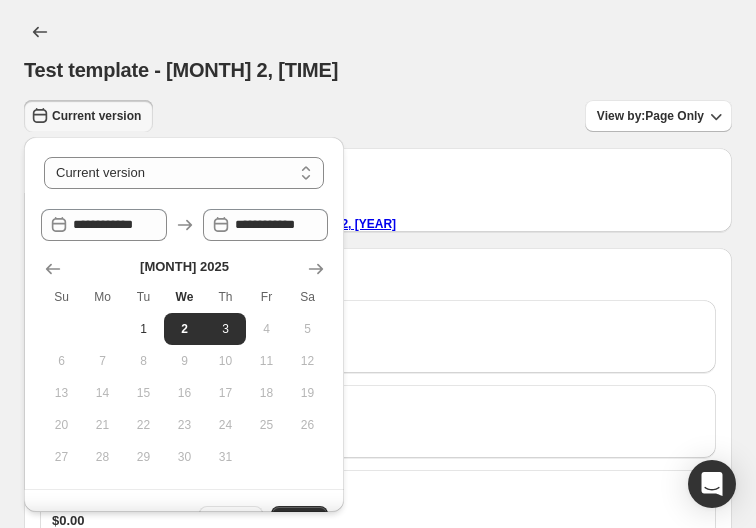click on "Current version" at bounding box center [96, 116] 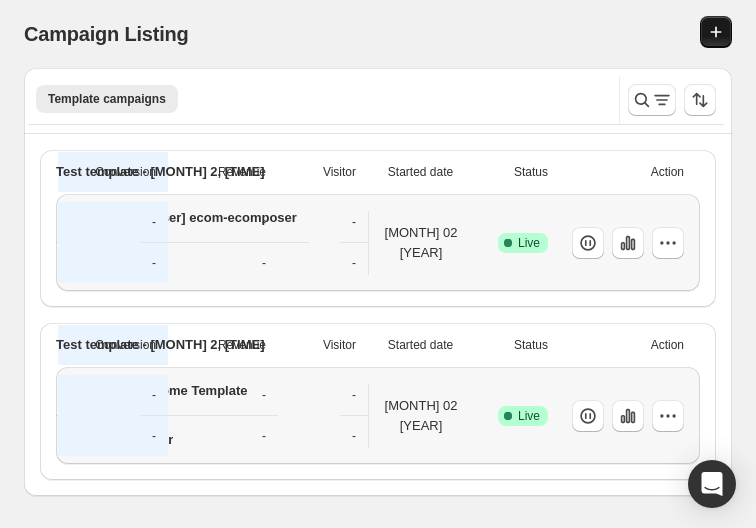 click at bounding box center (716, 32) 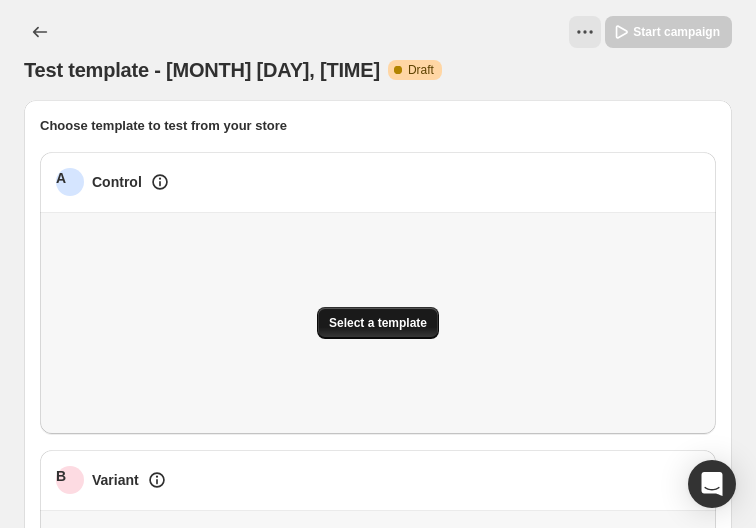 click on "Select a template" at bounding box center (378, 323) 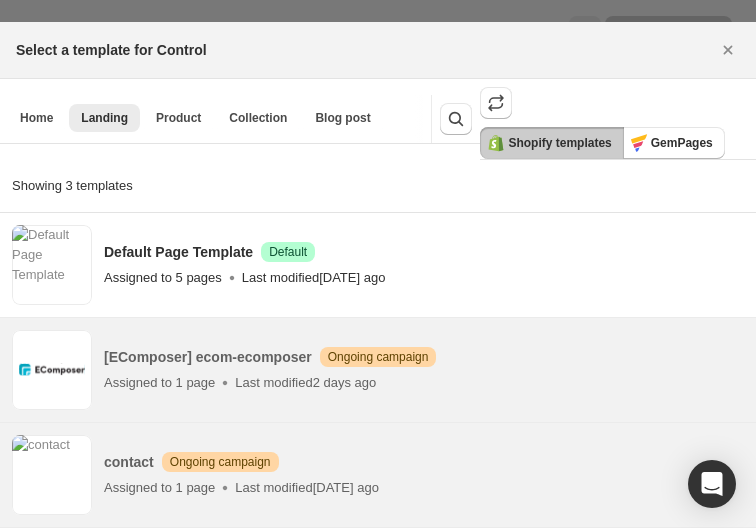 scroll, scrollTop: 96, scrollLeft: 0, axis: vertical 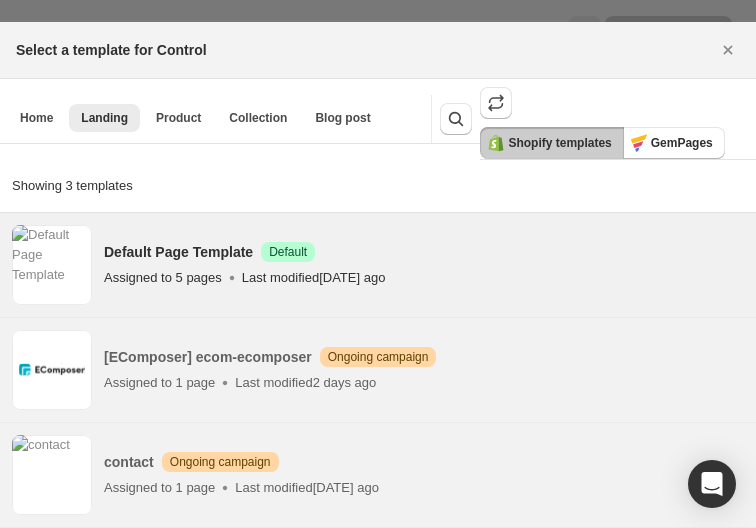 click on "Assigned to 5 pages" at bounding box center [163, 278] 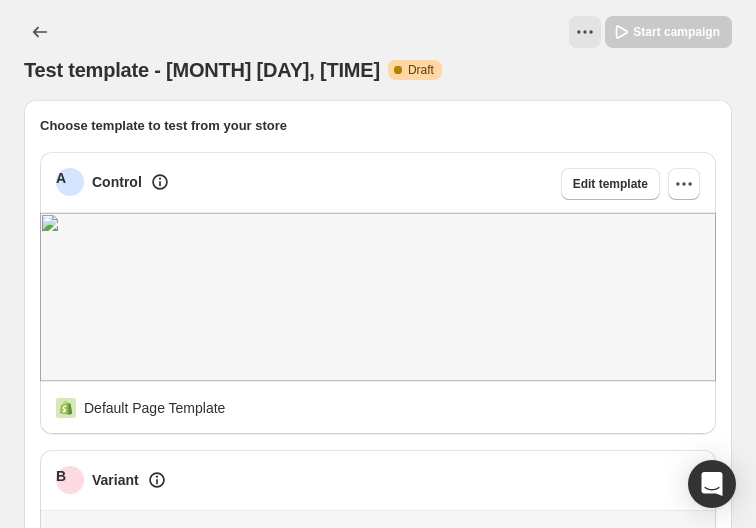 click at bounding box center (378, 297) 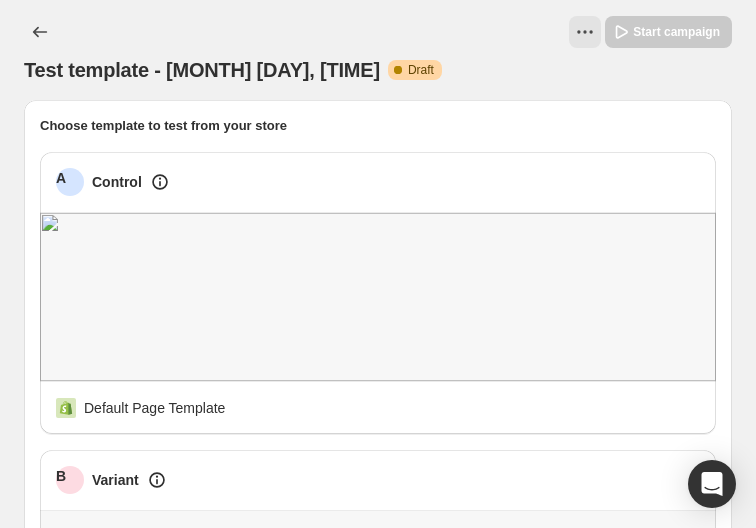 scroll, scrollTop: 462, scrollLeft: 0, axis: vertical 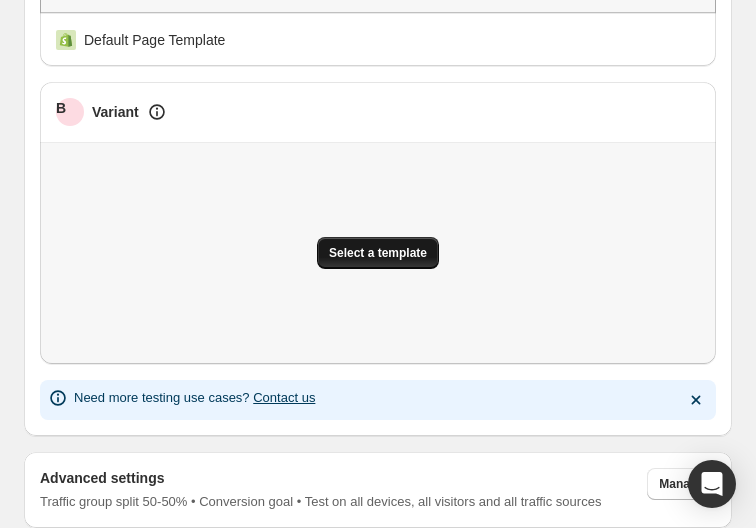 click on "Select a template" at bounding box center (378, 253) 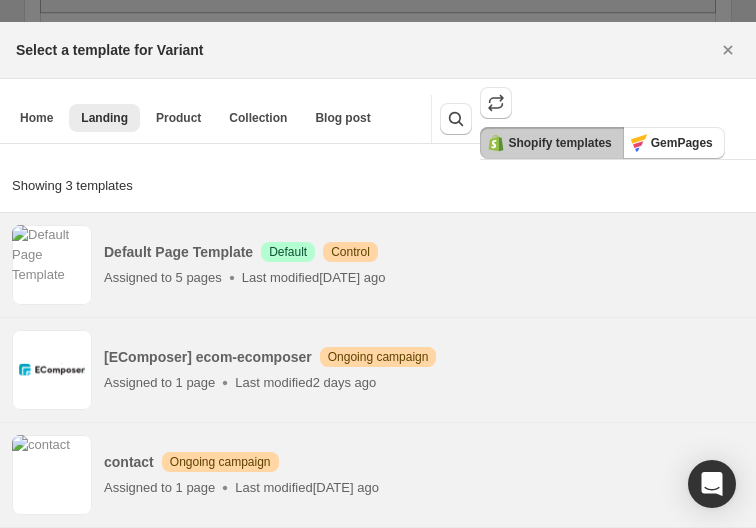 scroll, scrollTop: 96, scrollLeft: 0, axis: vertical 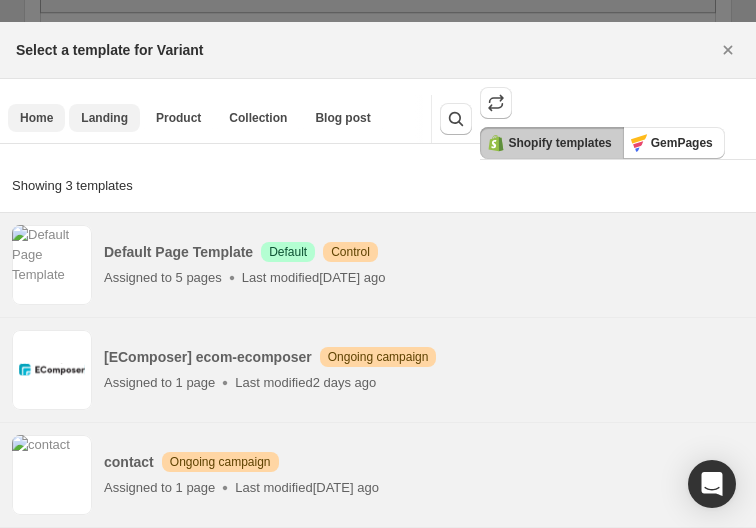 click on "Home" at bounding box center (36, 118) 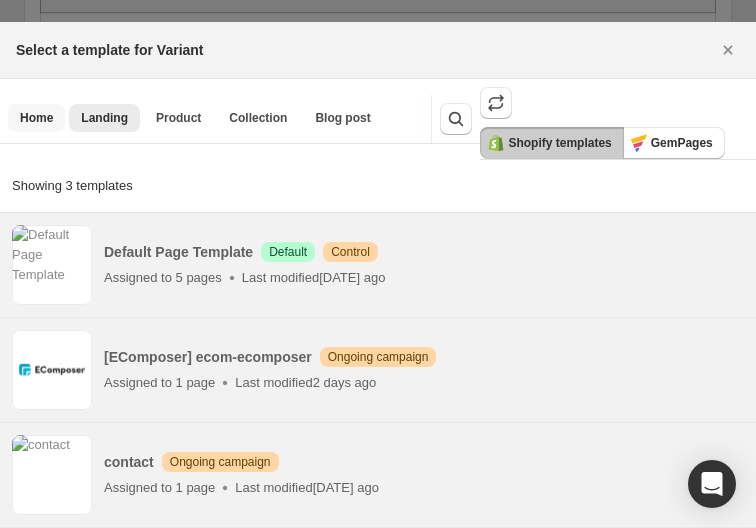 scroll, scrollTop: 0, scrollLeft: 0, axis: both 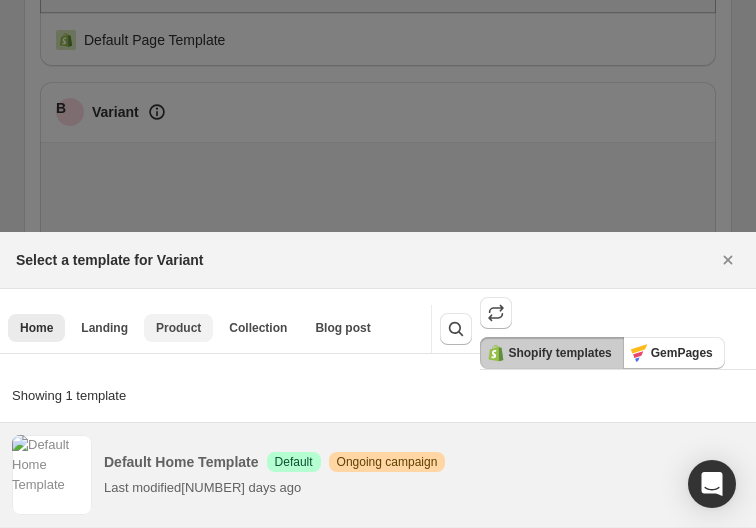 click on "Product" at bounding box center [178, 328] 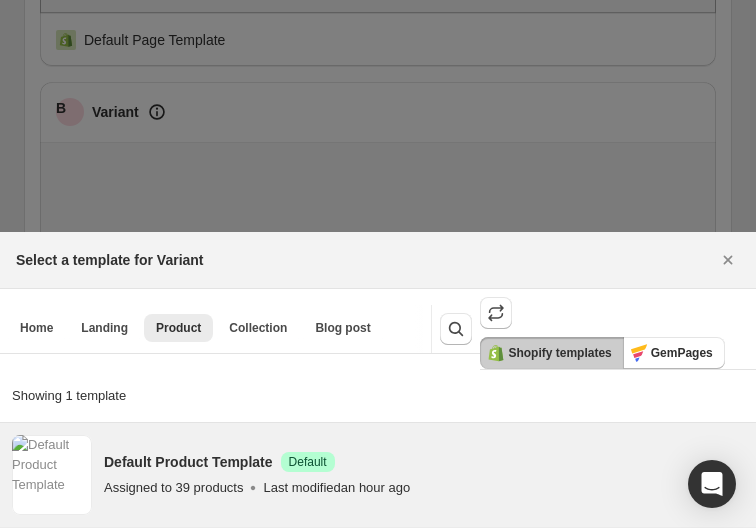click on "Default Product Template Success Default Assigned to 39 products Last modified  an hour ago" at bounding box center (424, 475) 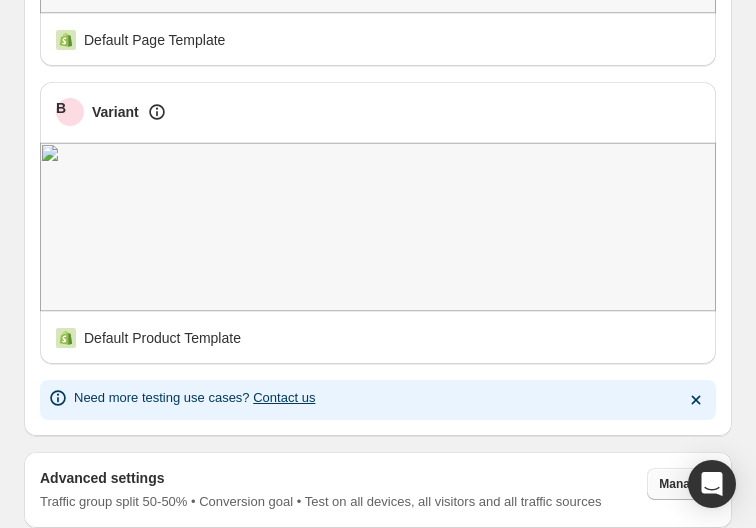 click on "Manage" at bounding box center [681, 484] 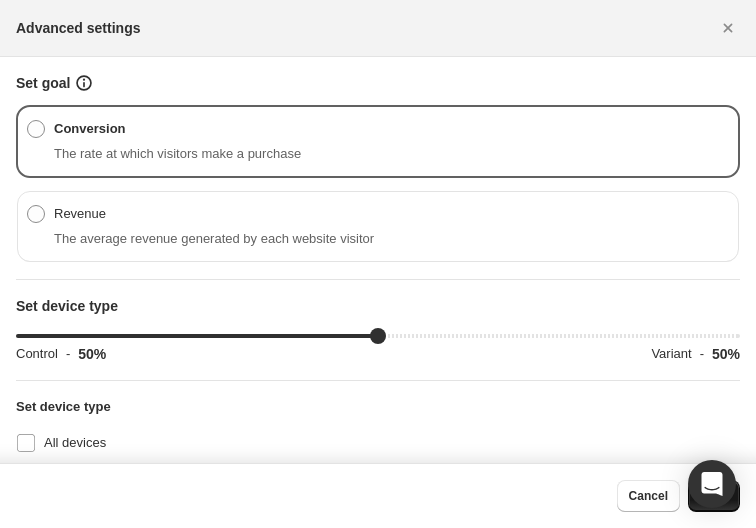 click on "Save" at bounding box center (714, 496) 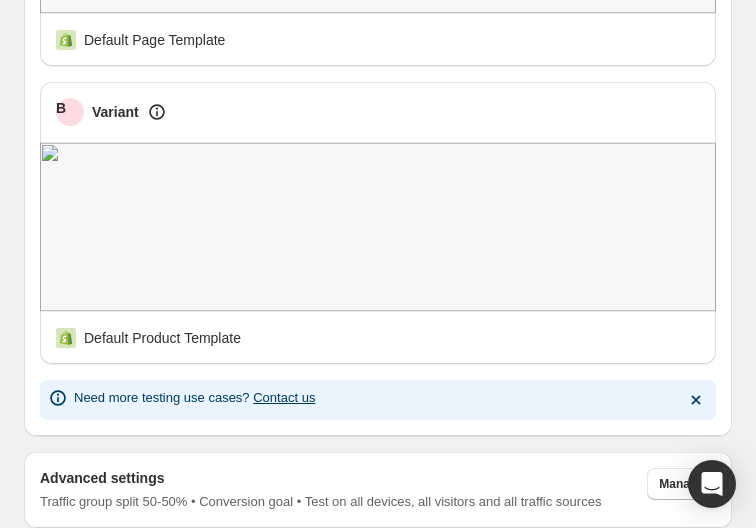 scroll, scrollTop: 0, scrollLeft: 0, axis: both 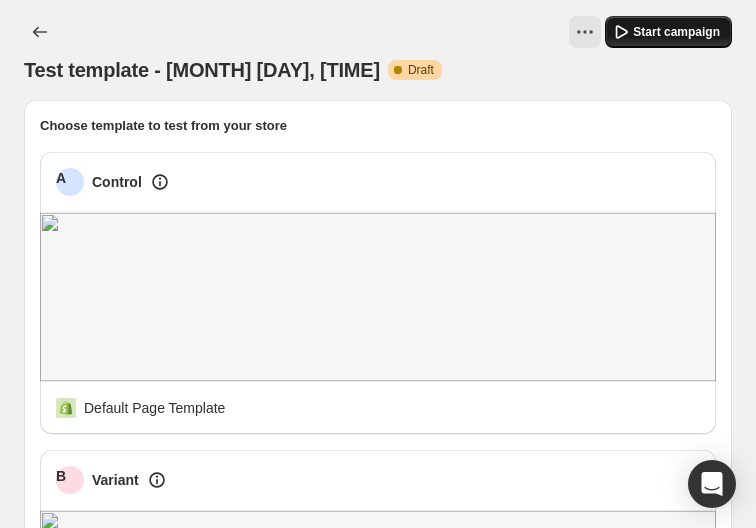 click on "Start campaign" at bounding box center (668, 32) 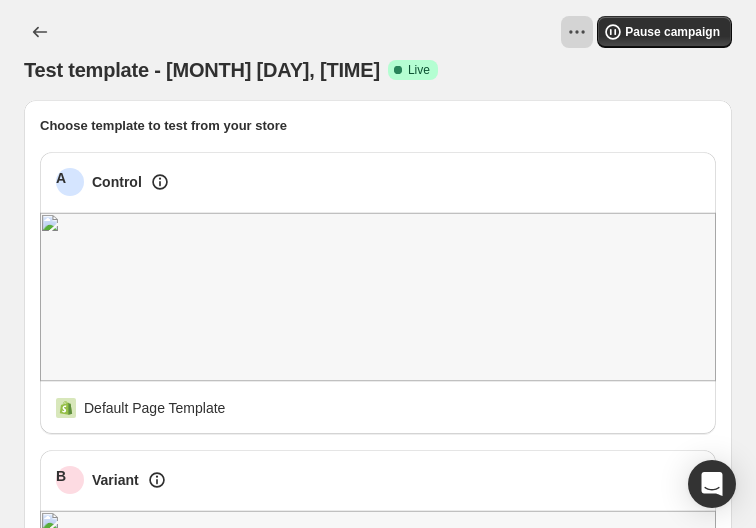 click at bounding box center [577, 32] 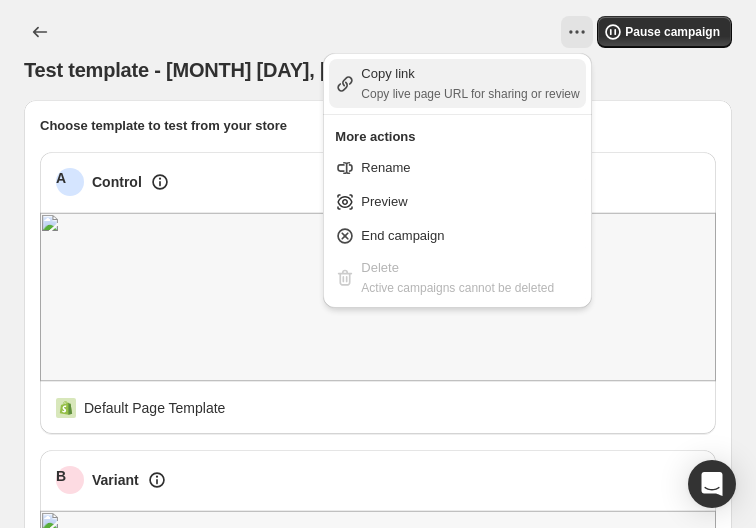 click on "Copy live page URL for sharing or review" at bounding box center [470, 94] 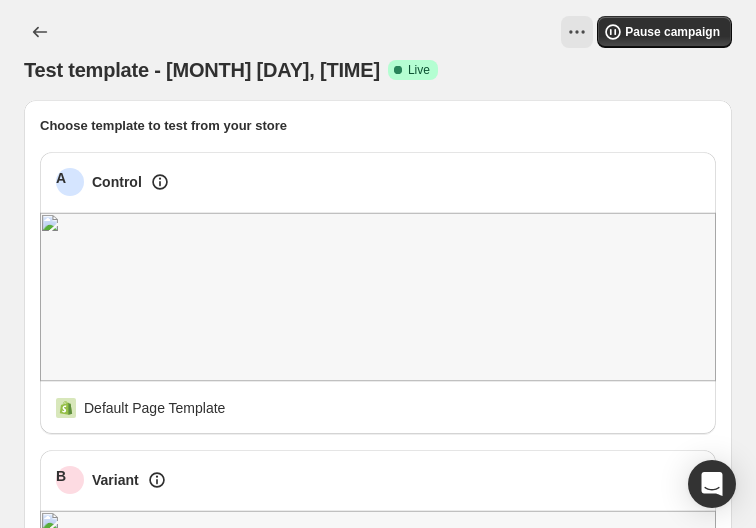 scroll, scrollTop: 462, scrollLeft: 0, axis: vertical 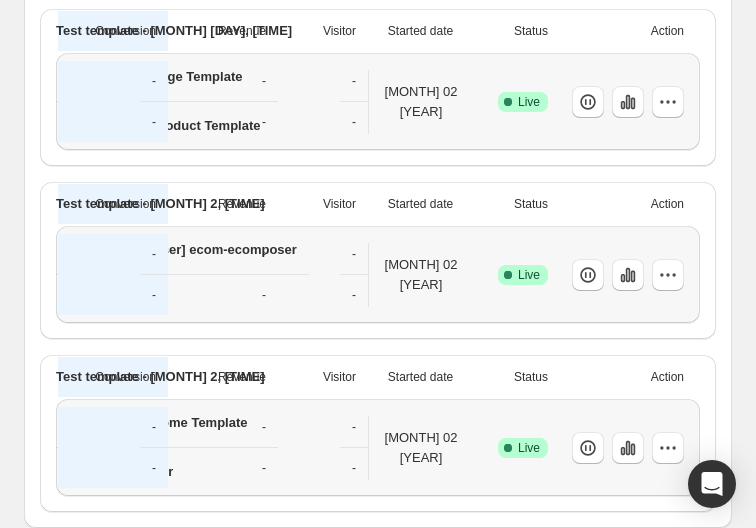 click on "Revenue" at bounding box center [242, 31] 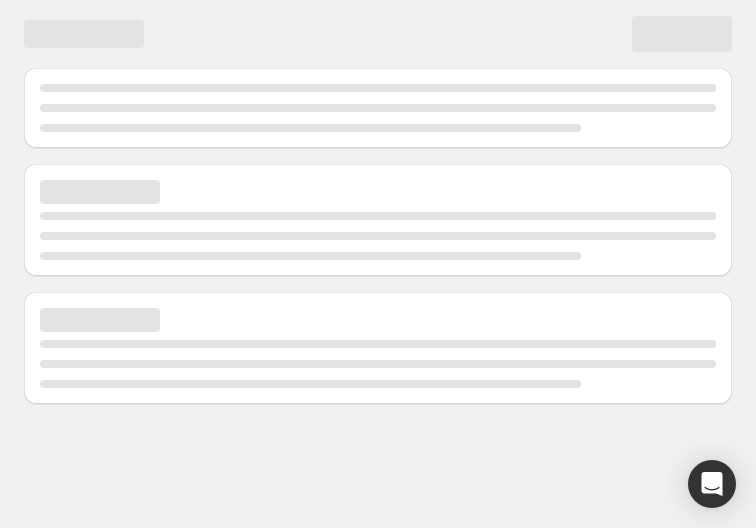 scroll, scrollTop: 0, scrollLeft: 0, axis: both 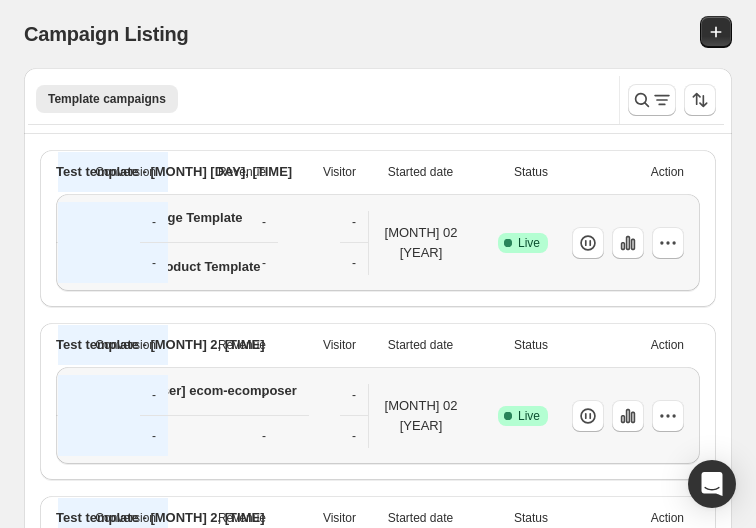 click on "Revenue" at bounding box center (242, 172) 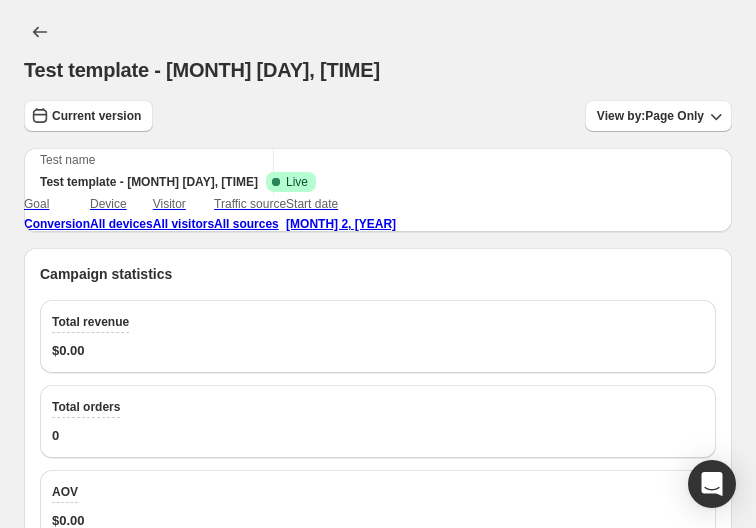 scroll, scrollTop: 462, scrollLeft: 0, axis: vertical 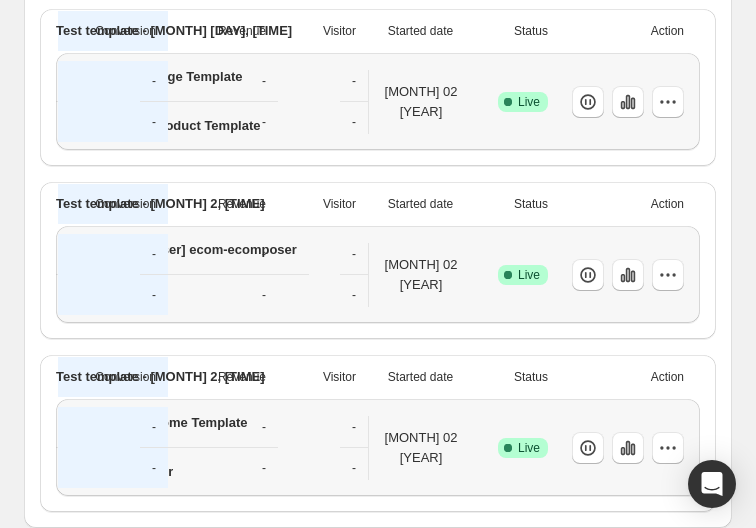 click on "Visitor" at bounding box center [339, 31] 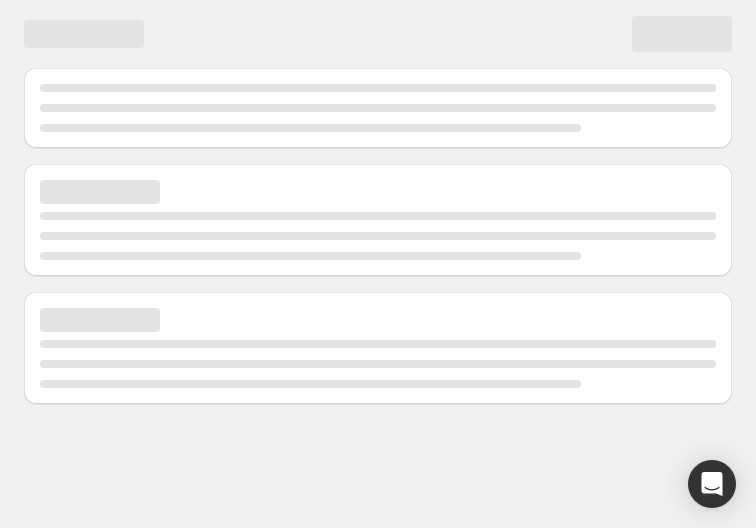 scroll, scrollTop: 0, scrollLeft: 0, axis: both 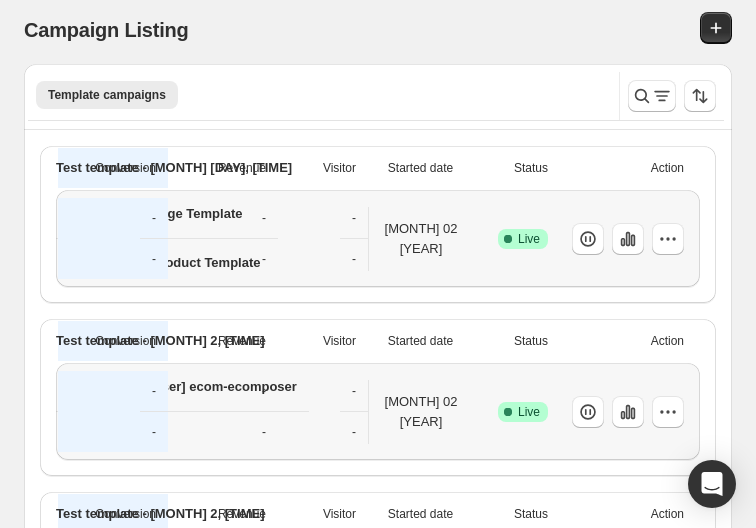 click on "Started date" at bounding box center [420, 168] 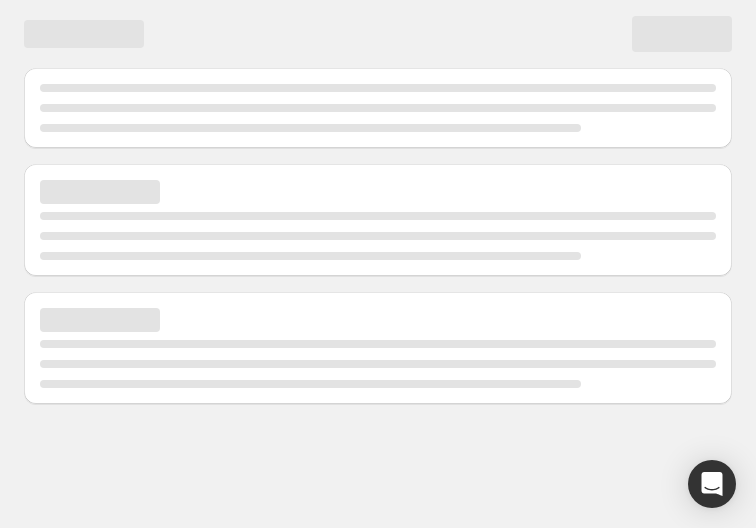 scroll, scrollTop: 0, scrollLeft: 0, axis: both 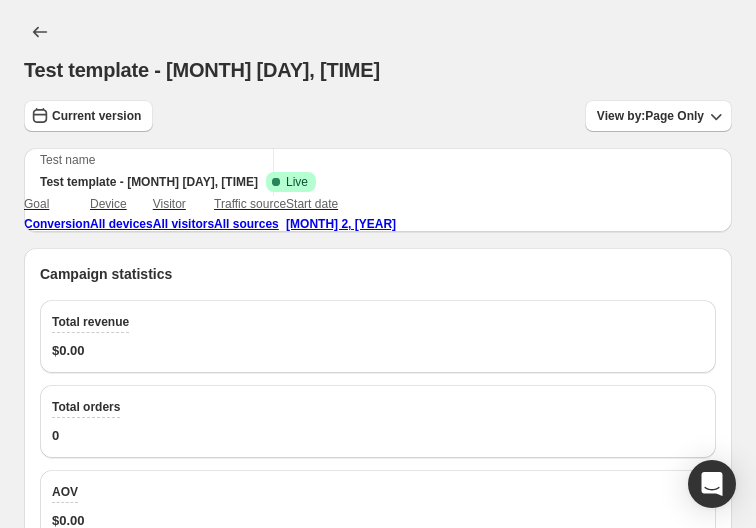 click on "Test template - [MONTH] 2, [TIME]. This page is ready Test template - [MONTH] 2, [TIME] Current version View by: Page Only Test name Test template - [MONTH] 2, [TIME] Success Complete Live Goal Conversion Device All devices Visitor All visitors Traffic source All sources Start date [MONTH] 2, [YEAR] Campaign statistics Total revenue $0.00 Total orders 0 AOV $0.00 Test variants details A Control Default Page Template Visitor - Add to cart rate - Conversion rate - Revenue - Revenue per visitor - Orders - AOV - B Variant Default Product Template Visitor - Add to cart rate - Conversion rate - Revenue - Revenue per visitor - Orders - AOV - Session 0 0 5 5 10 10 Control Variant Click-through rate 0% 0% 5% 5% 10% 10% Control Variant Page views 0 0 5 5 10 10 Control Variant Product views 0 0 5 5 10 10 Control Variant Avg time on page 0.00s 0.00s 5.00s 5.00s 10.00s 10.00s Control Variant Visitor 0 Control Variant Device Desktop 0 0 Tablet 0 0 Mobile 0 0 Control Variant Channel Direct Direct 0 0 5 5 10 10 Control Variant" at bounding box center (378, 2122) 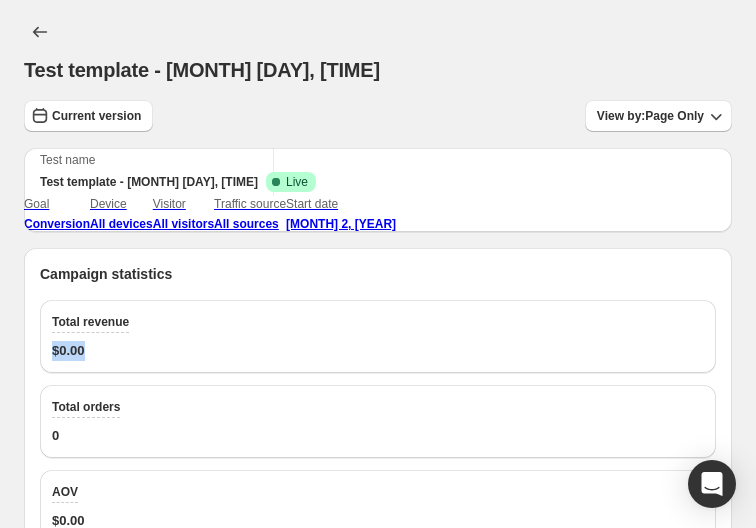click on "Test template - [MONTH] 2, [TIME]. This page is ready Test template - [MONTH] 2, [TIME] Current version View by: Page Only Test name Test template - [MONTH] 2, [TIME] Success Complete Live Goal Conversion Device All devices Visitor All visitors Traffic source All sources Start date [MONTH] 2, [YEAR] Campaign statistics Total revenue $0.00 Total orders 0 AOV $0.00 Test variants details A Control Default Page Template Visitor - Add to cart rate - Conversion rate - Revenue - Revenue per visitor - Orders - AOV - B Variant Default Product Template Visitor - Add to cart rate - Conversion rate - Revenue - Revenue per visitor - Orders - AOV - Session 0 0 5 5 10 10 Control Variant Click-through rate 0% 0% 5% 5% 10% 10% Control Variant Page views 0 0 5 5 10 10 Control Variant Product views 0 0 5 5 10 10 Control Variant Avg time on page 0.00s 0.00s 5.00s 5.00s 10.00s 10.00s Control Variant Visitor 0 Control Variant Device Desktop 0 0 Tablet 0 0 Mobile 0 0 Control Variant Channel Direct Direct 0 0 5 5 10 10 Control Variant" at bounding box center (378, 2122) 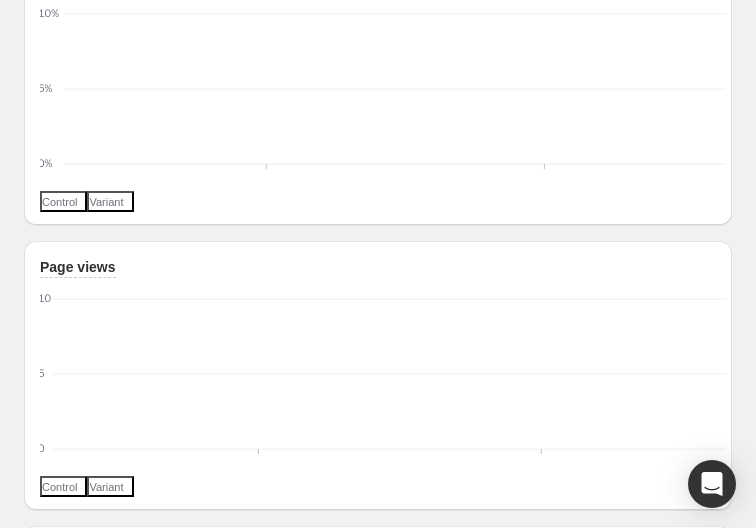scroll, scrollTop: 2772, scrollLeft: 0, axis: vertical 